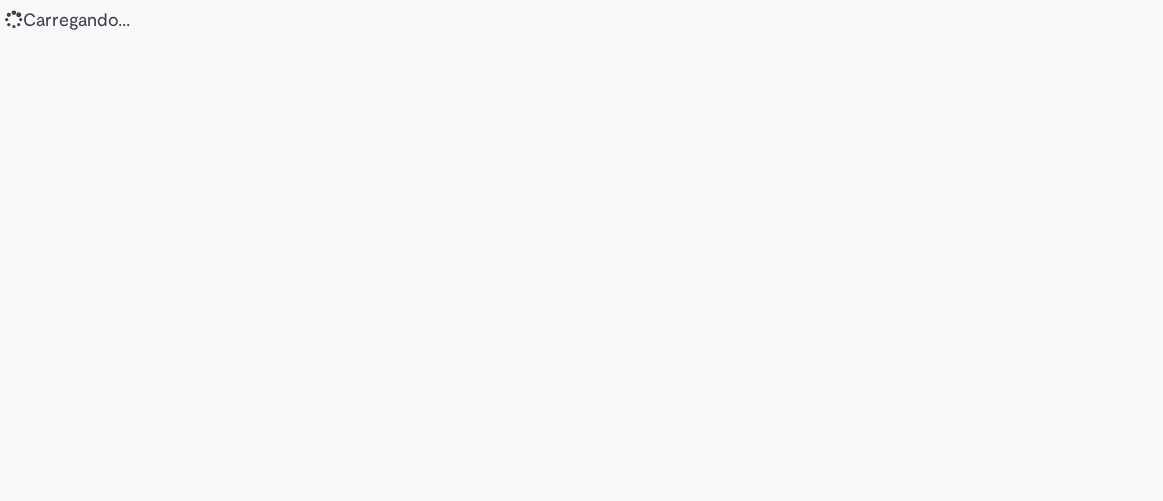 scroll, scrollTop: 0, scrollLeft: 0, axis: both 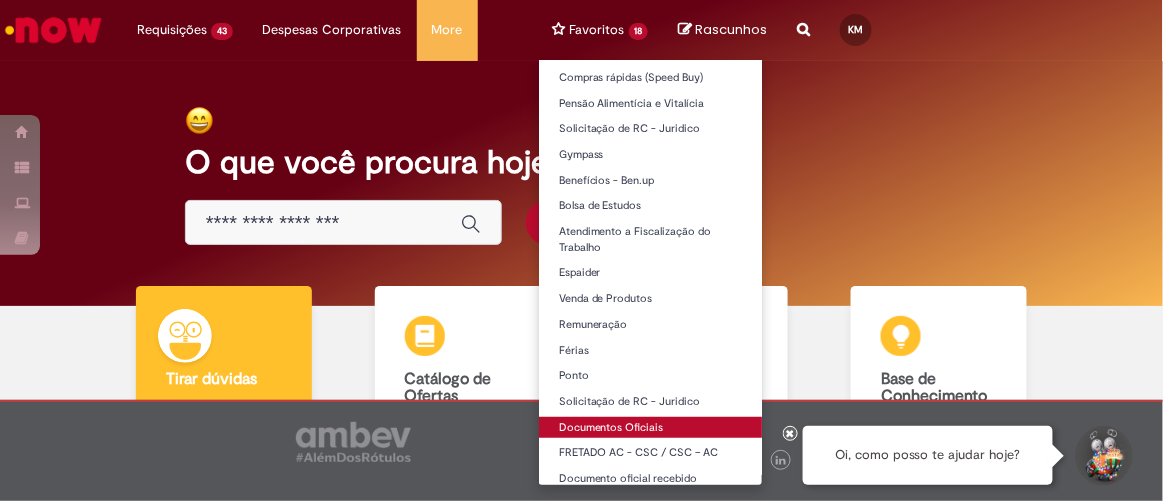 click on "Documentos Oficiais" at bounding box center [651, 428] 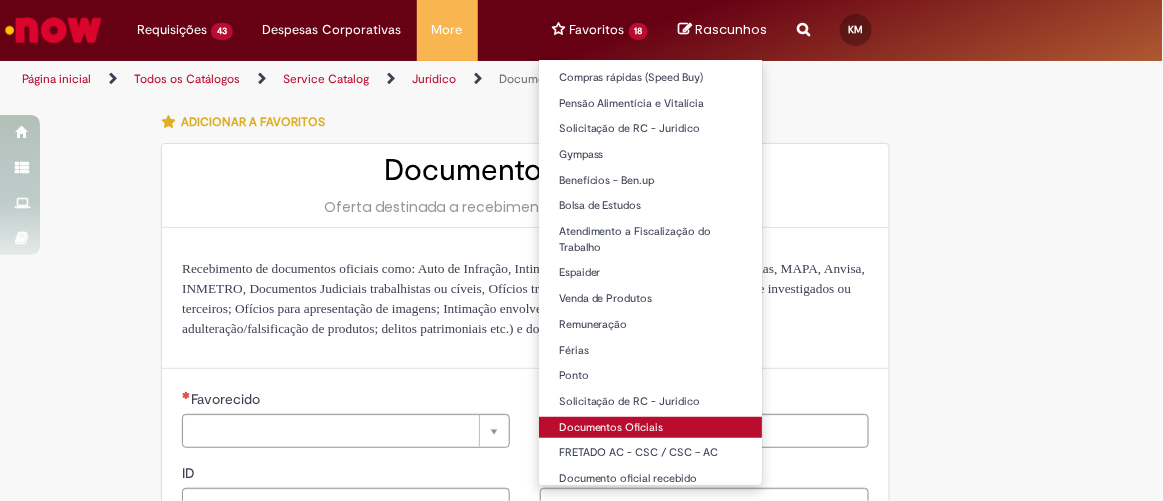 type on "********" 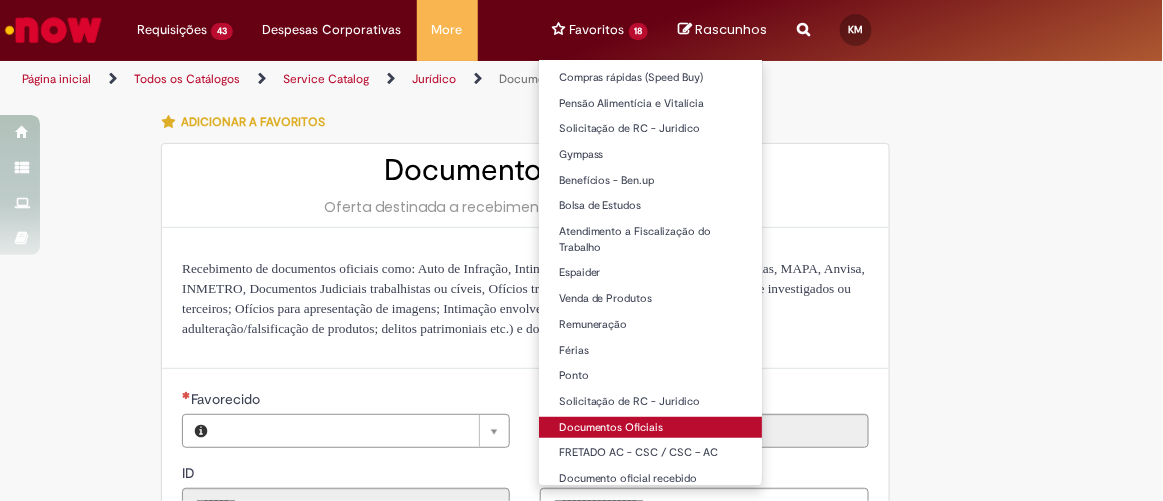type on "**********" 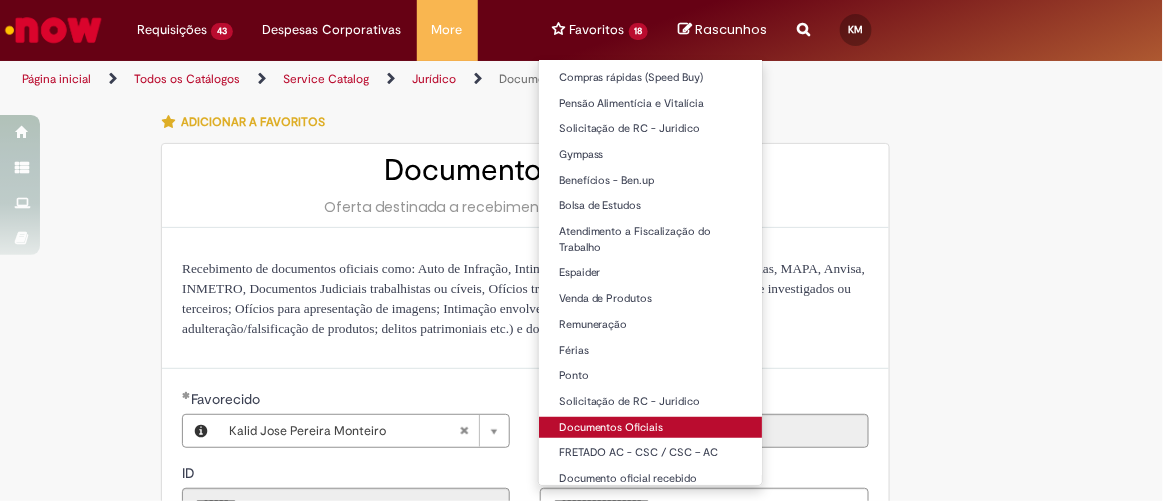 type on "**********" 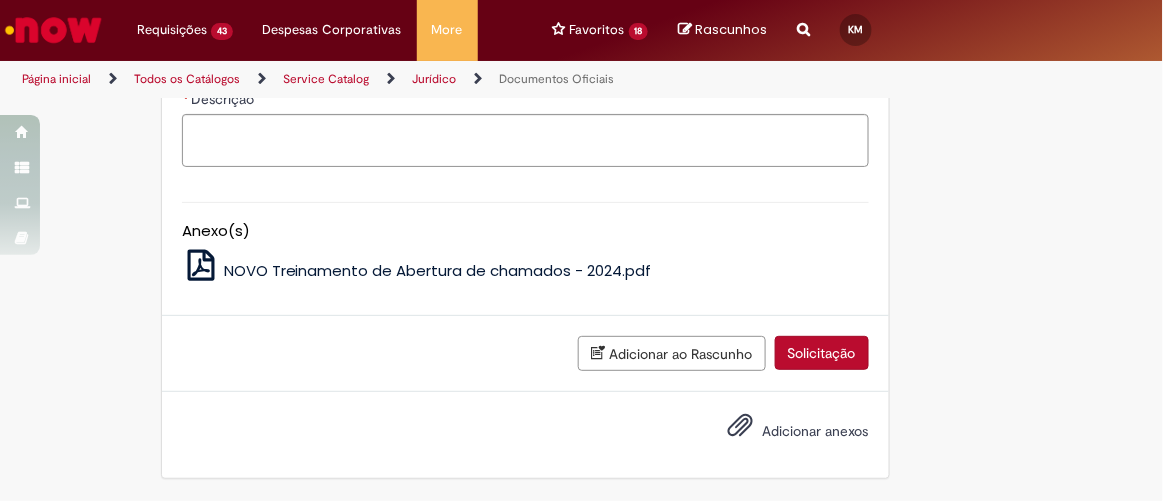 scroll, scrollTop: 783, scrollLeft: 0, axis: vertical 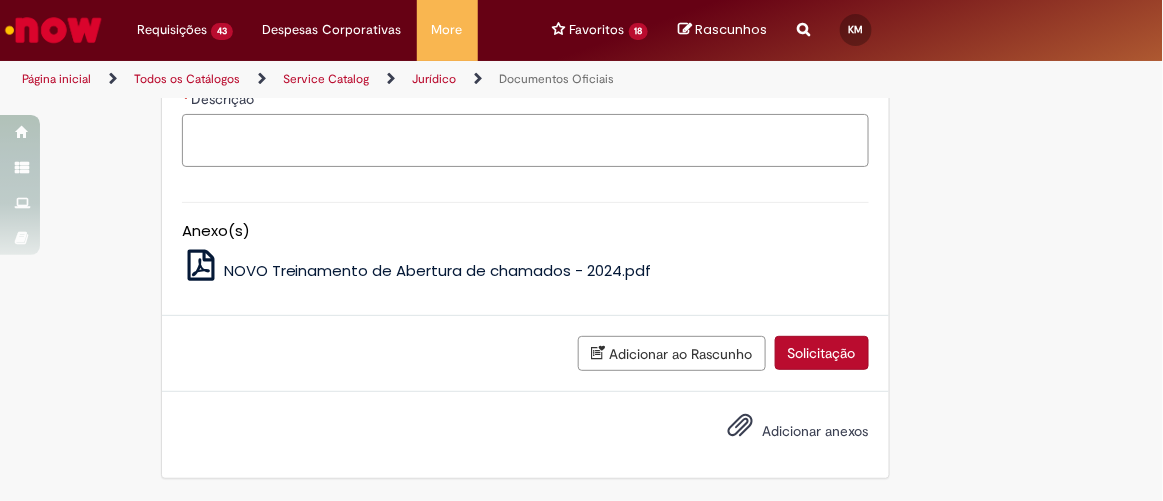 click on "Descrição" at bounding box center (525, 140) 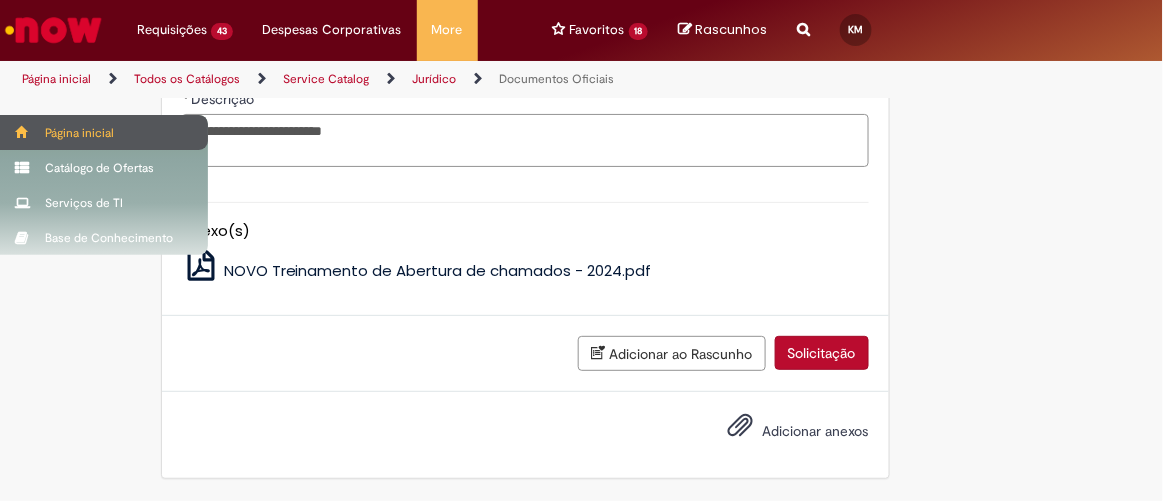 drag, startPoint x: 405, startPoint y: 134, endPoint x: 0, endPoint y: 117, distance: 405.35663 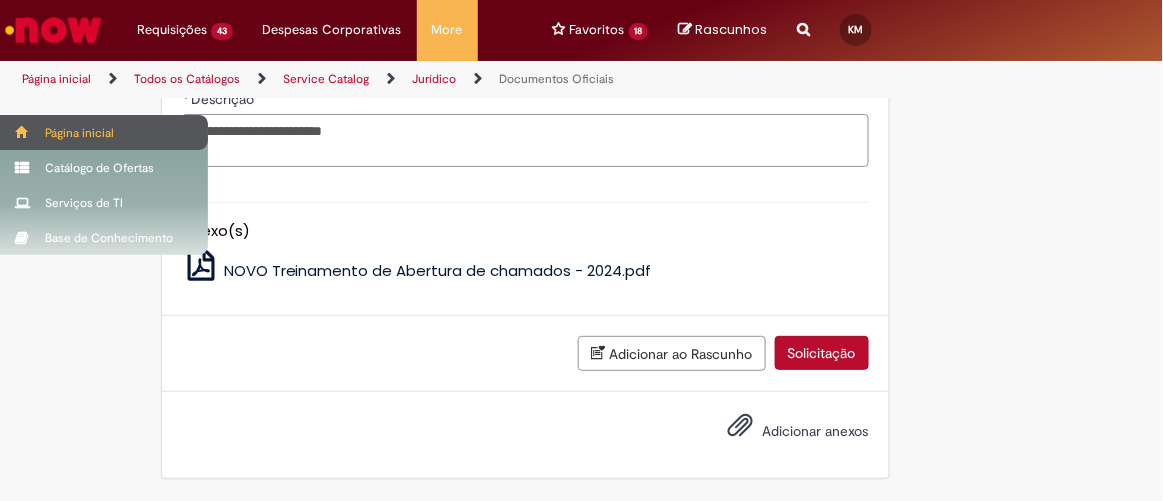 click on "Pular para o conteúdo da página
Requisições   43
Exibir Todas as Solicitações
Documentos Oficiais
3h atrás 3 horas atrás  R13346032
Documentos Oficiais
um dia atrás um dia atrás  R13340815
Documentos Oficiais
3d atrás 3 dias atrás  R13338008
Documentos Oficiais
3d atrás 3 dias atrás  R13337976
Documentos Oficiais
3d atrás 3 dias atrás  R13337830
Documentos Oficiais
3d atrás 3 dias atrás  R13337767
Documentos Oficiais
3d atrás 3 dias atrás  R13337713
Documentos Oficiais
3d atrás 3 dias atrás  R13337628
Documentos Oficiais
3d atrás 3 dias atrás  R13337455
Documentos Oficiais
3d atrás 3 dias atrás  R13337423" at bounding box center [581, 250] 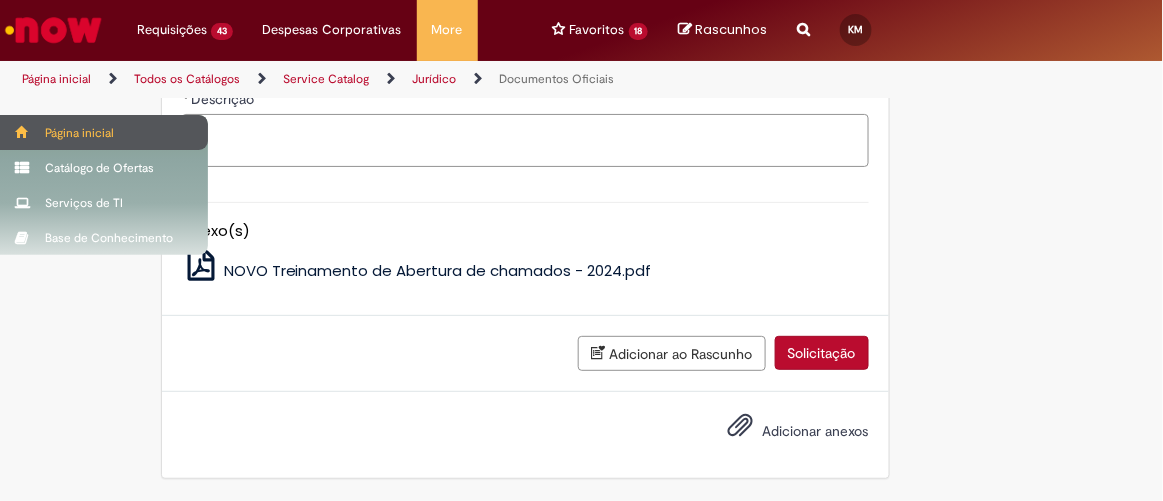 type on "*" 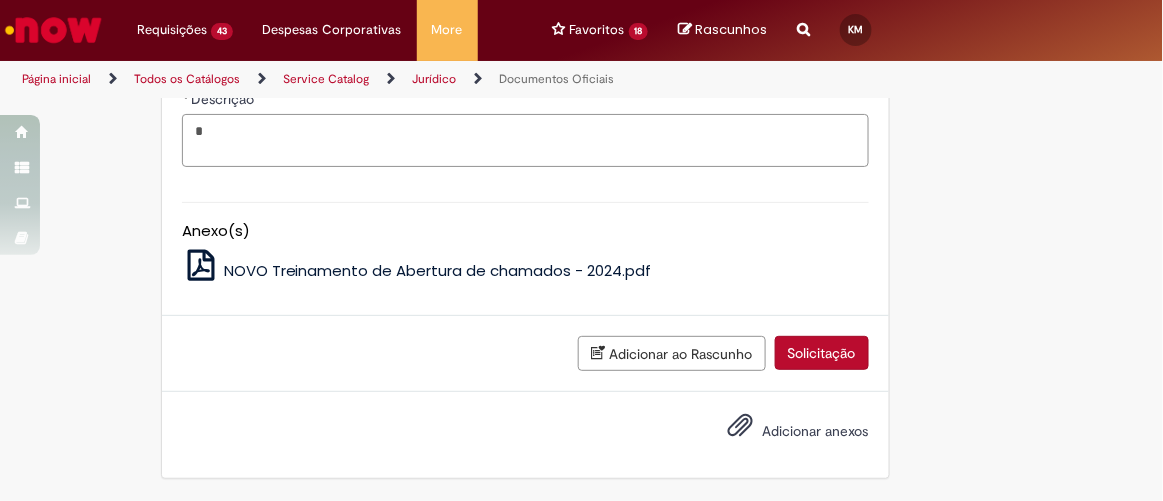 click on "*" at bounding box center [525, 140] 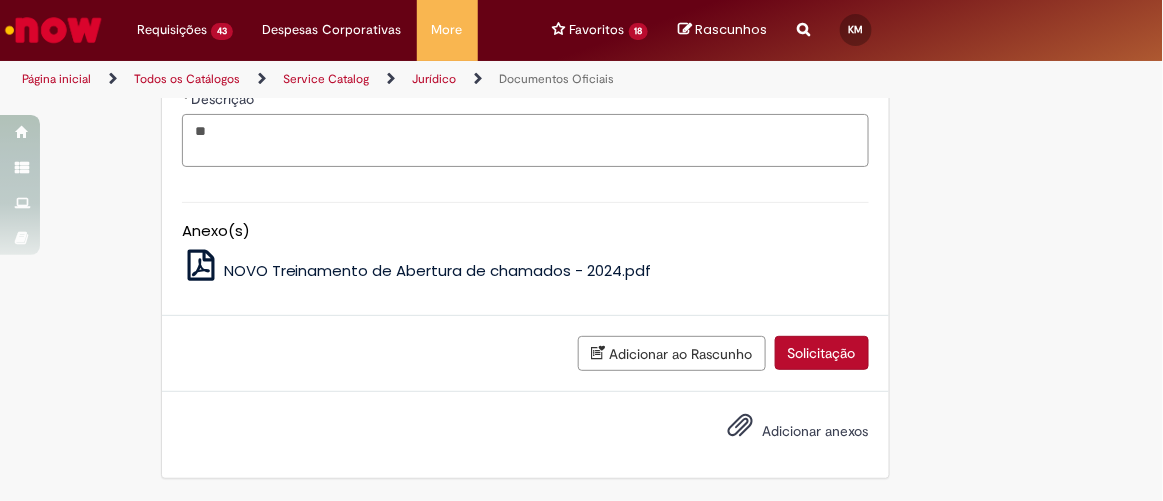 type on "*" 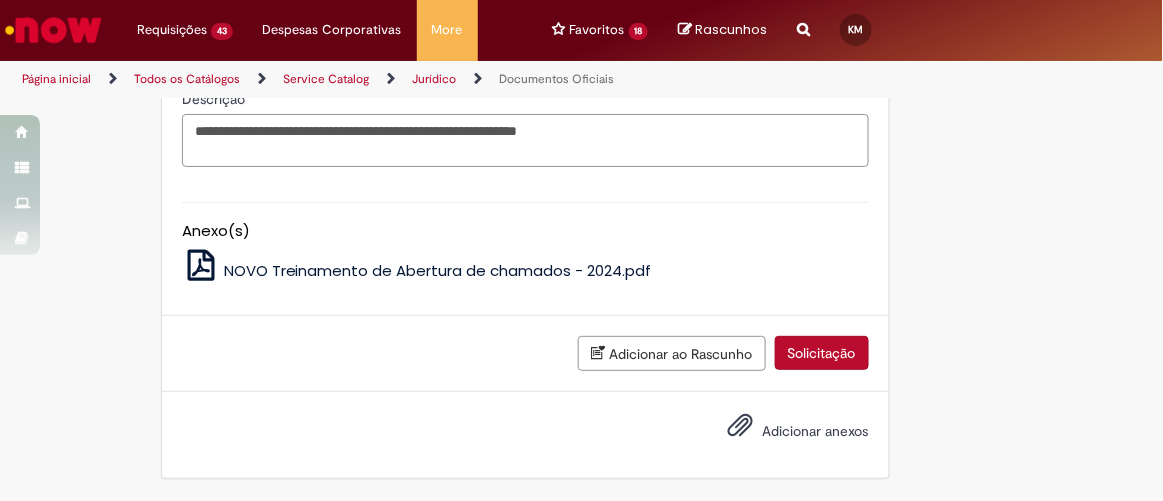 click on "**********" at bounding box center (525, 140) 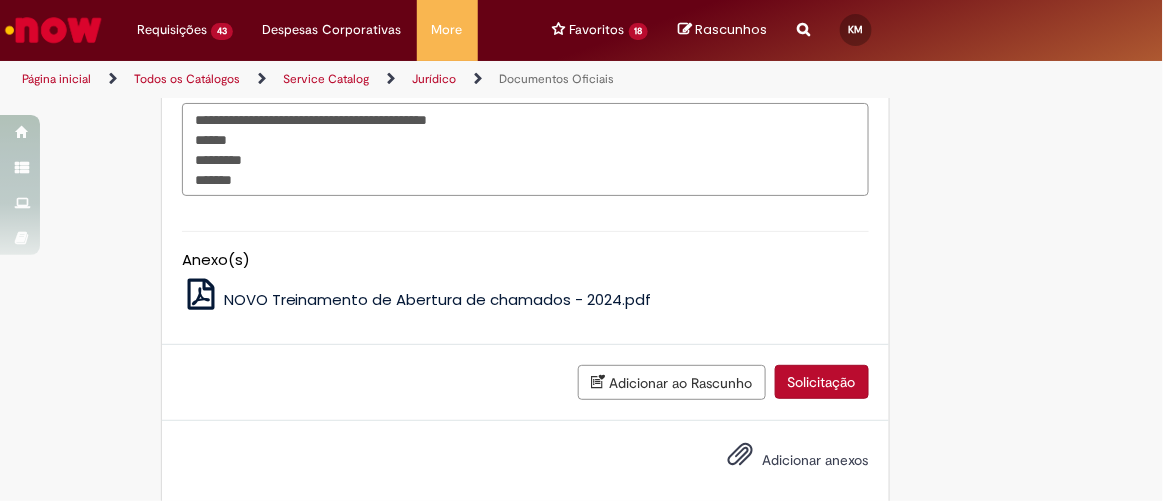 click on "**********" at bounding box center [525, 149] 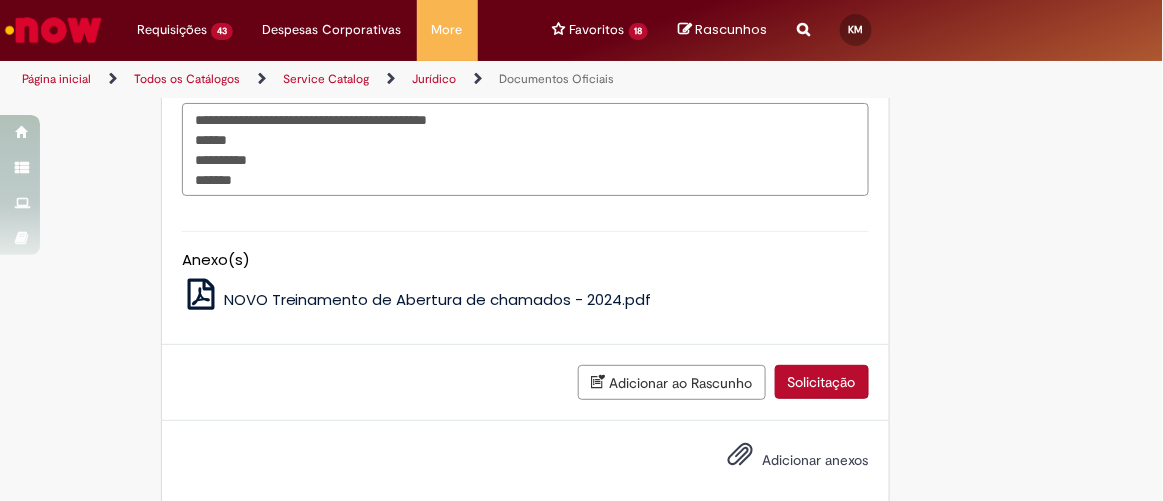 paste on "**********" 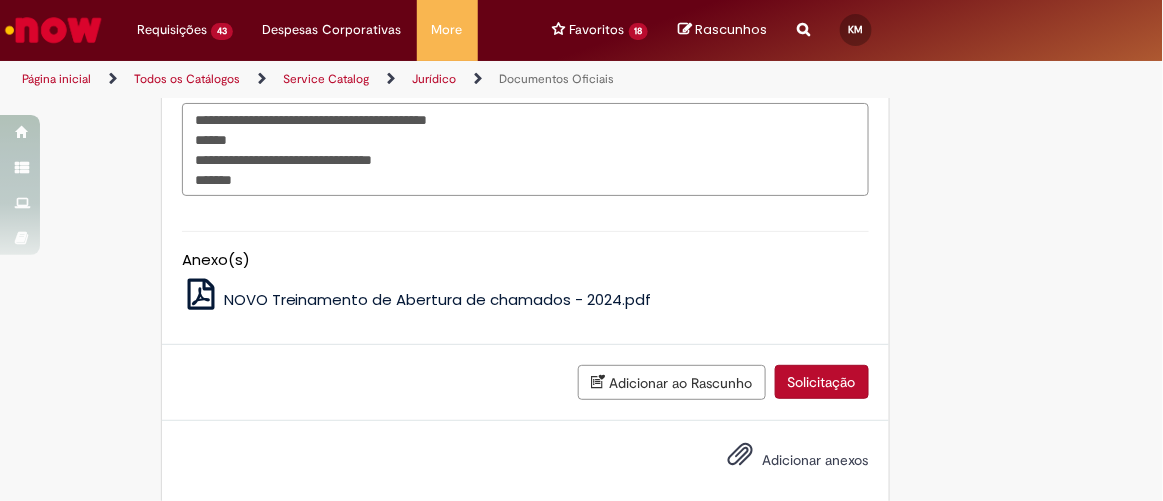click on "**********" at bounding box center (525, 149) 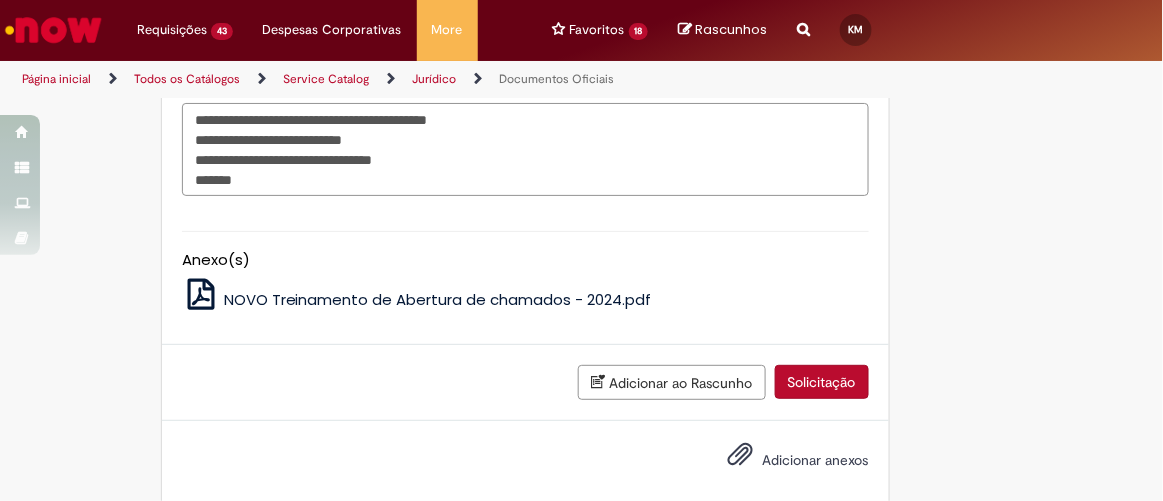 click on "**********" at bounding box center (525, 149) 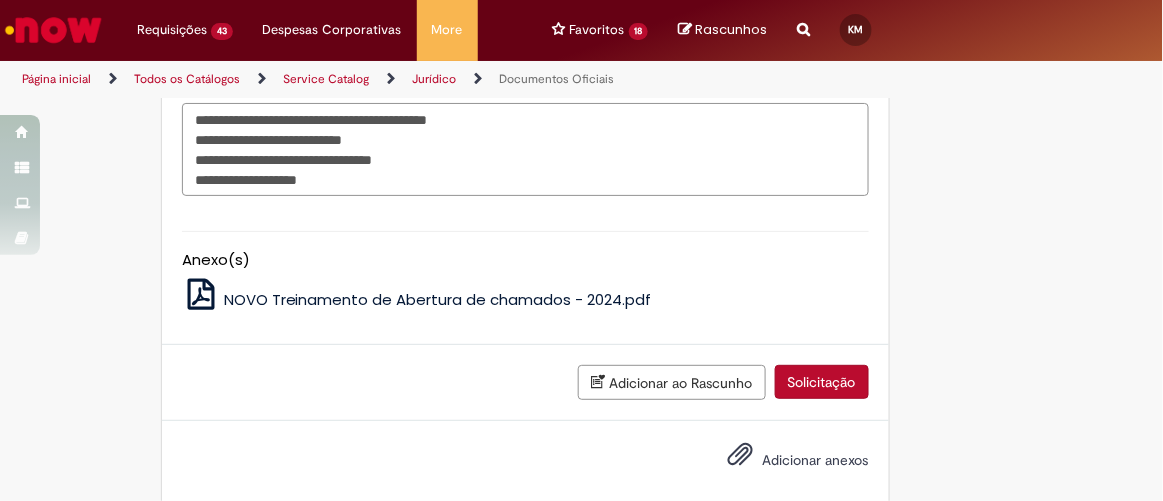 type on "**********" 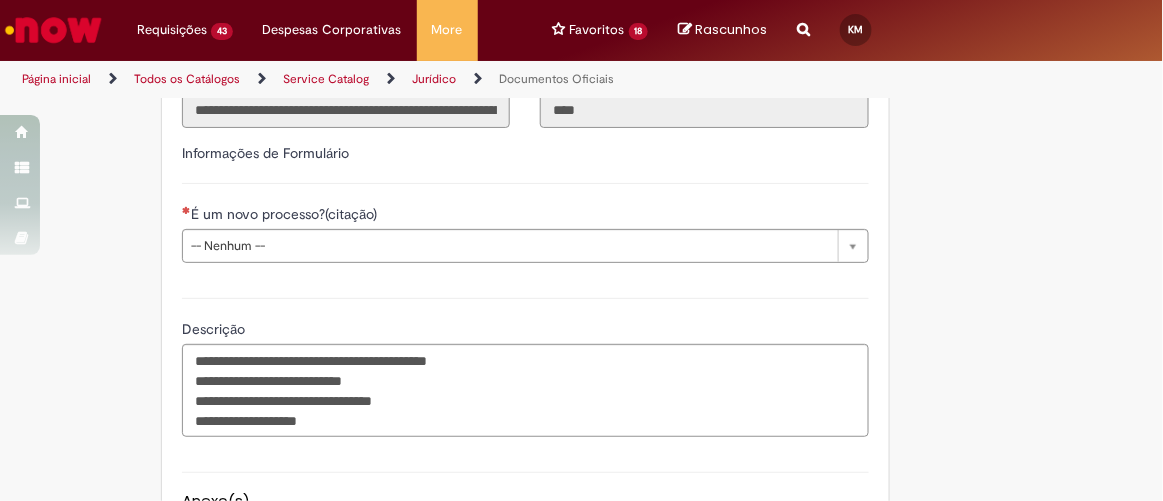 scroll, scrollTop: 536, scrollLeft: 0, axis: vertical 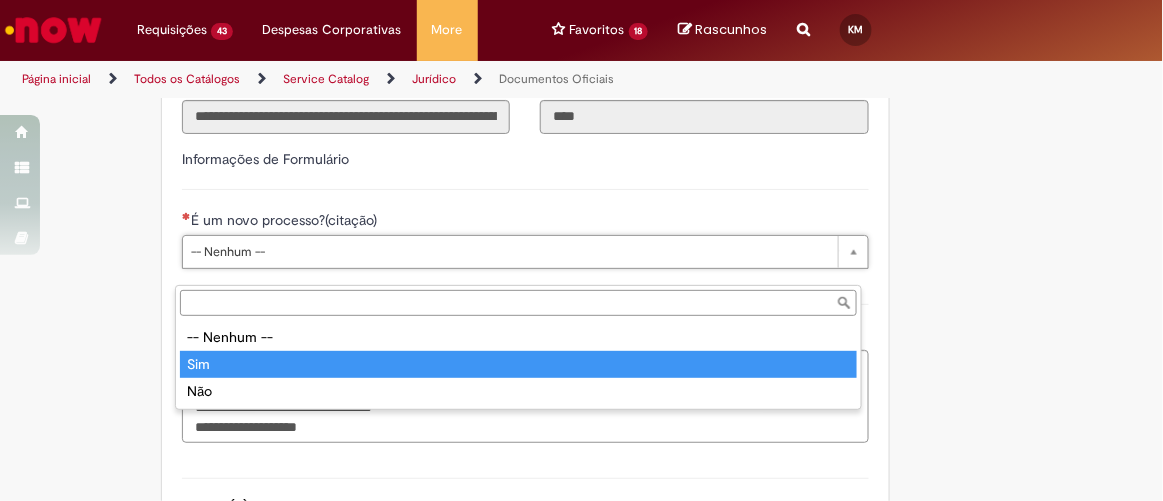 type on "***" 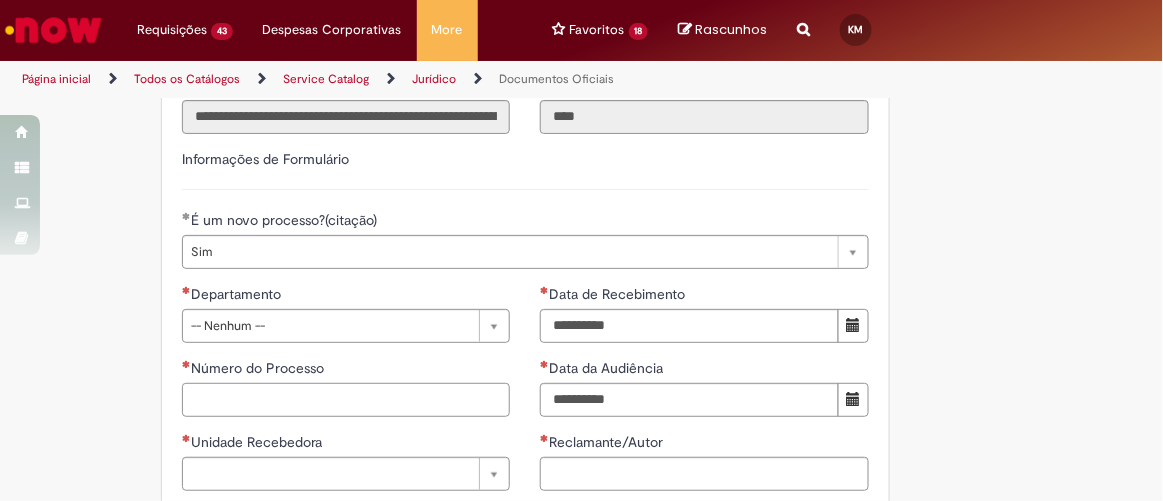 click on "Número do Processo" at bounding box center (346, 400) 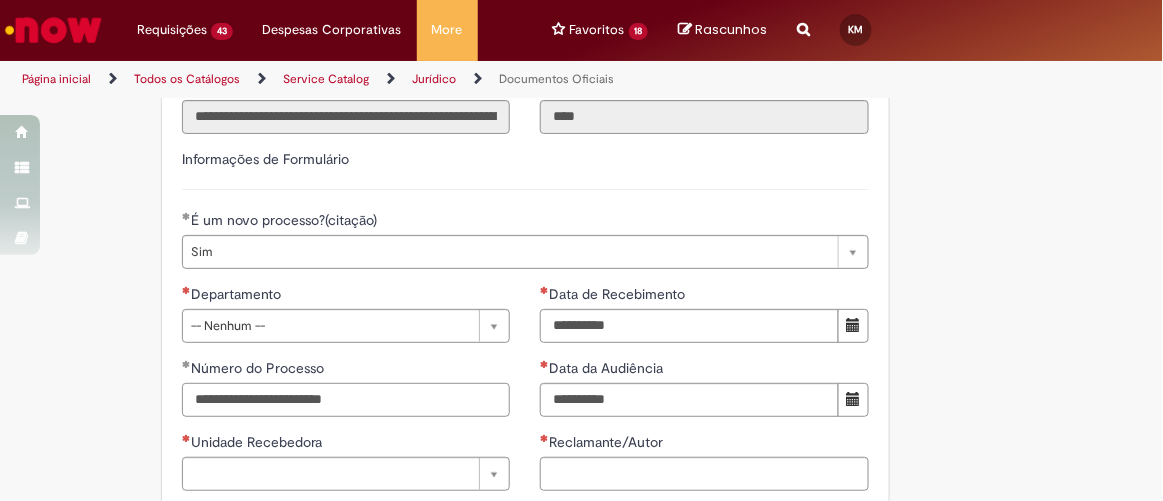 type on "**********" 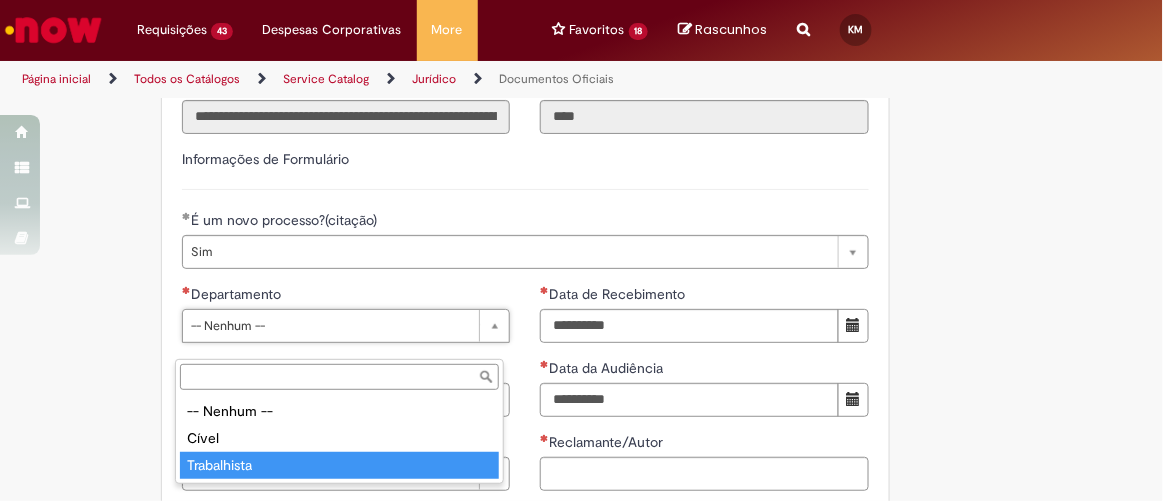 type on "**********" 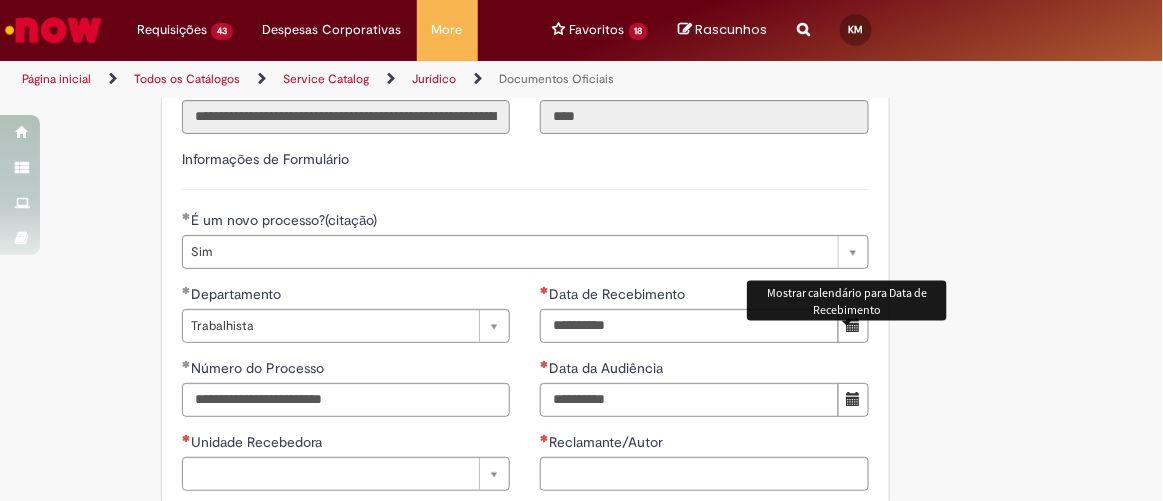 click at bounding box center (853, 326) 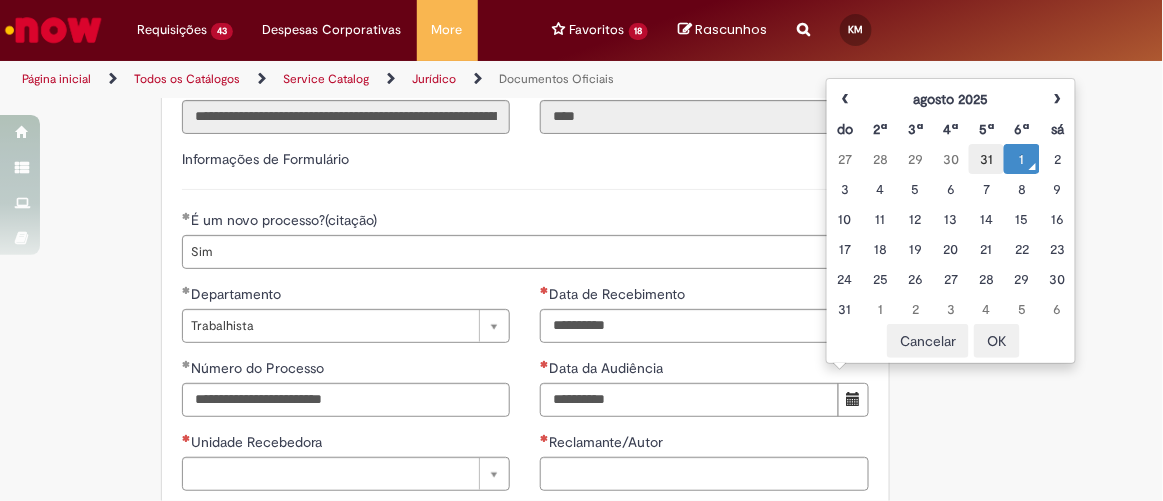 click on "31" at bounding box center [986, 159] 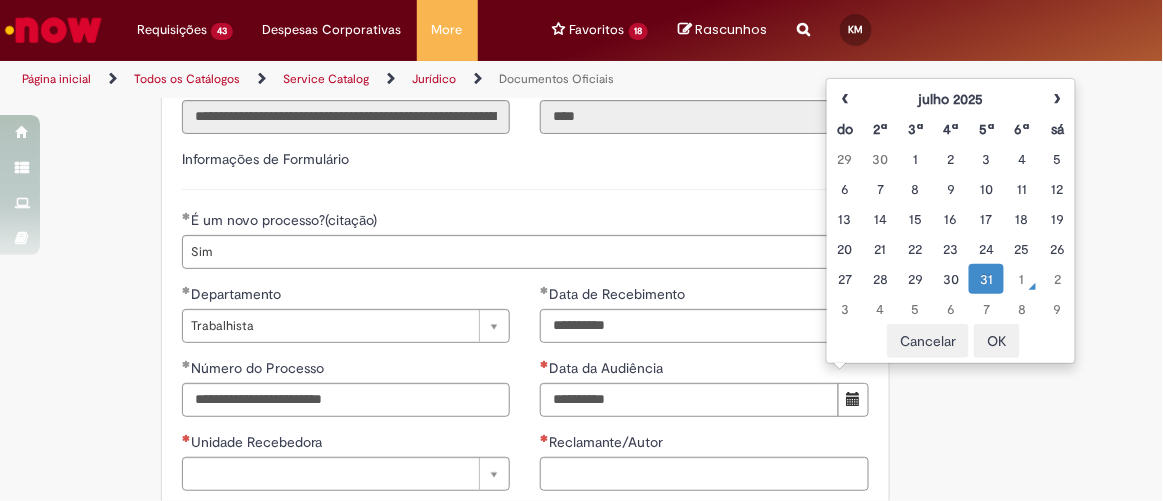 click on "3" at bounding box center [986, 159] 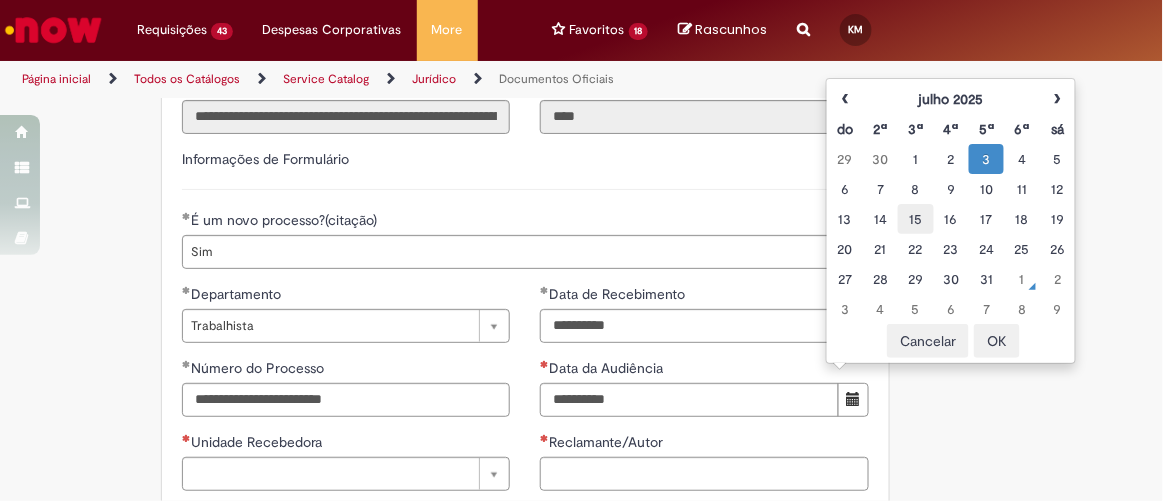 click on "15" at bounding box center (915, 219) 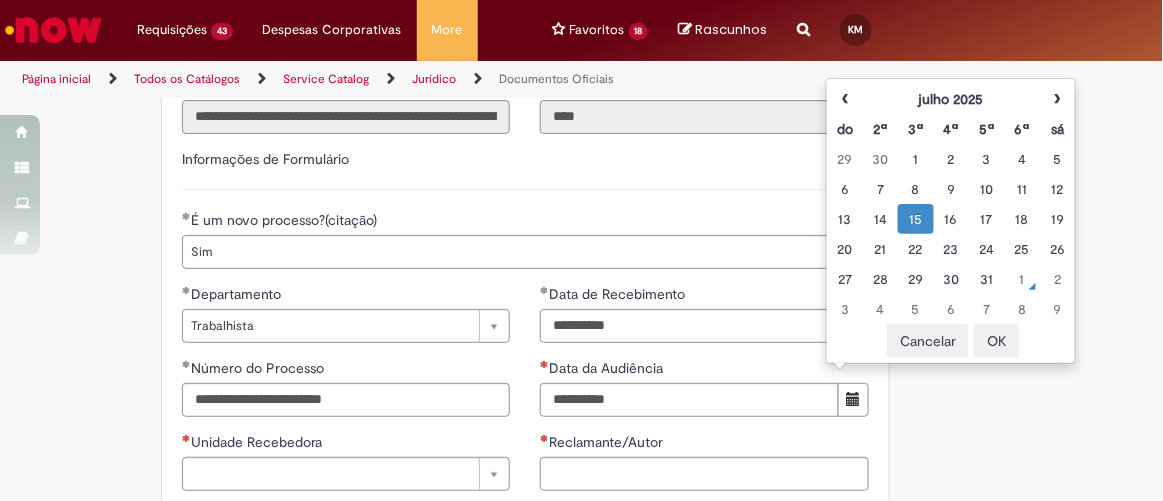 click on "15" at bounding box center (915, 219) 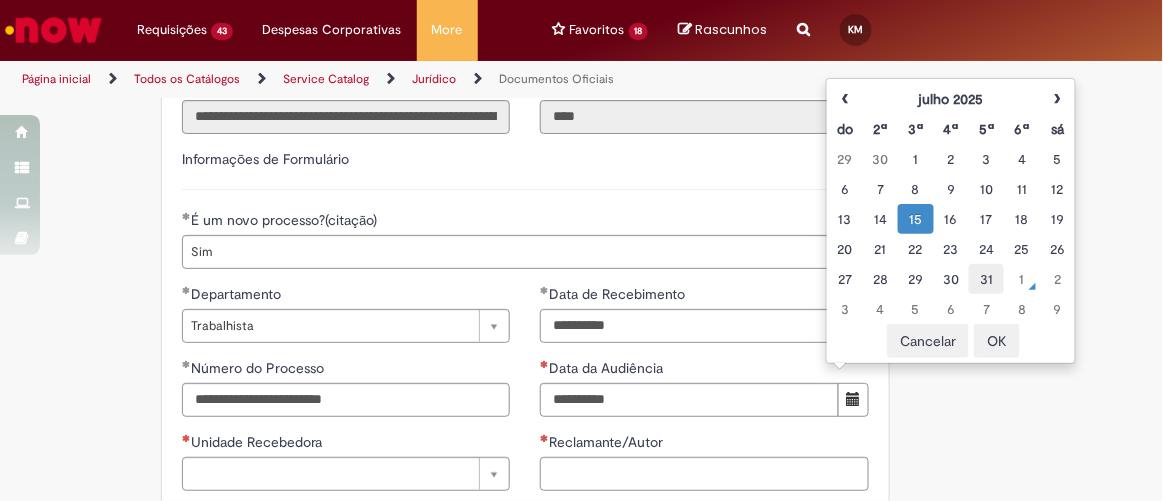click on "31" at bounding box center (986, 279) 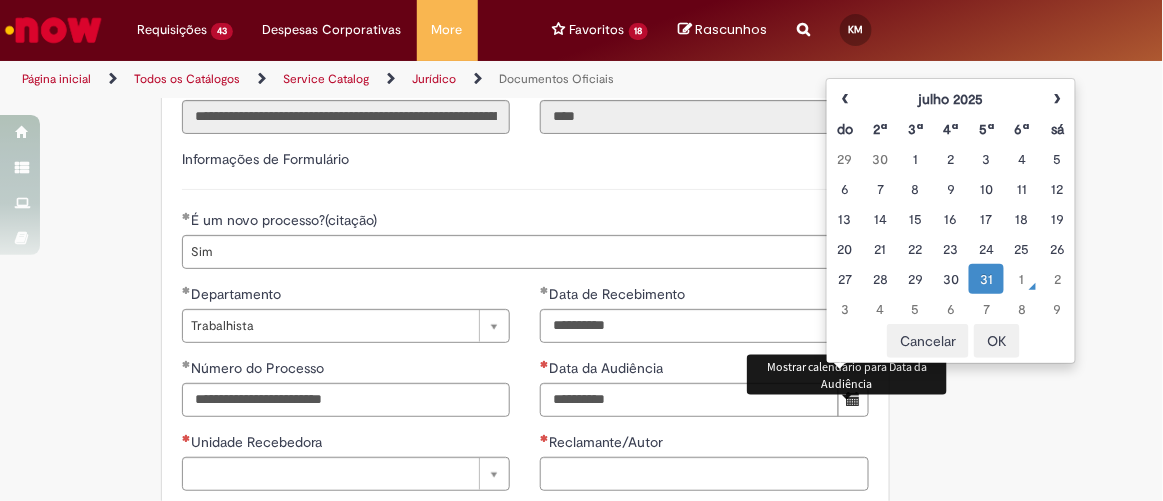 click at bounding box center [853, 399] 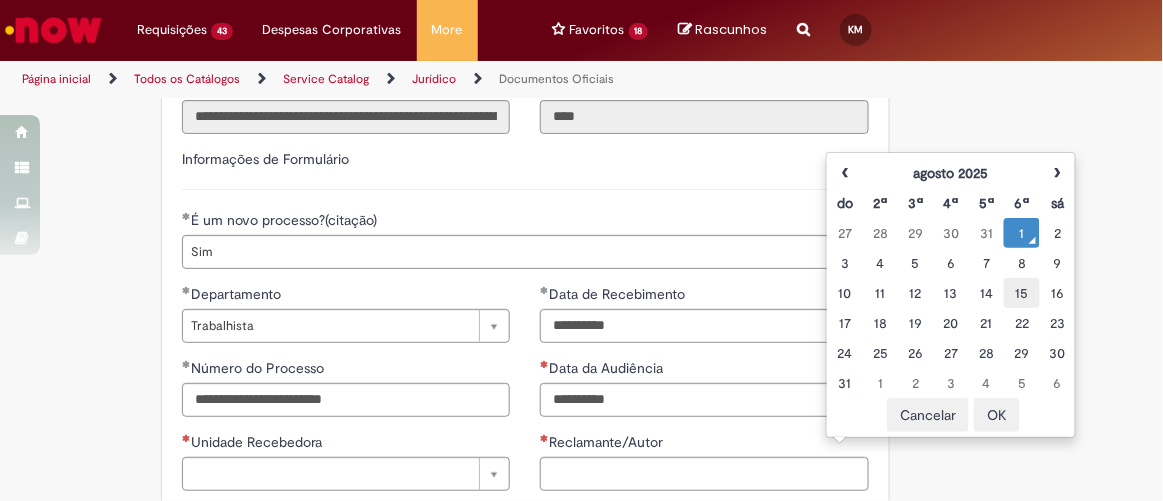 click on "15" at bounding box center [1021, 293] 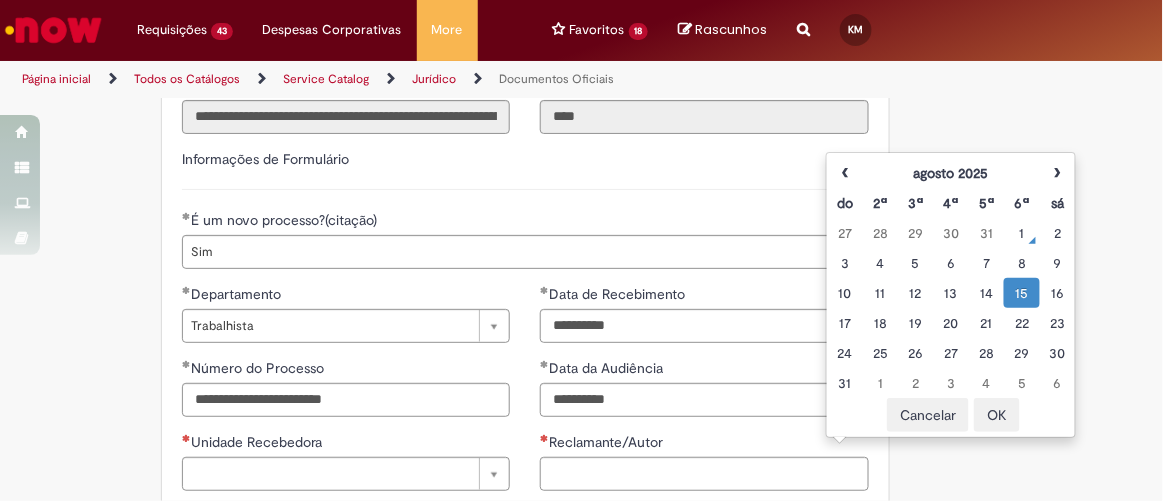 click on "15" at bounding box center [1021, 293] 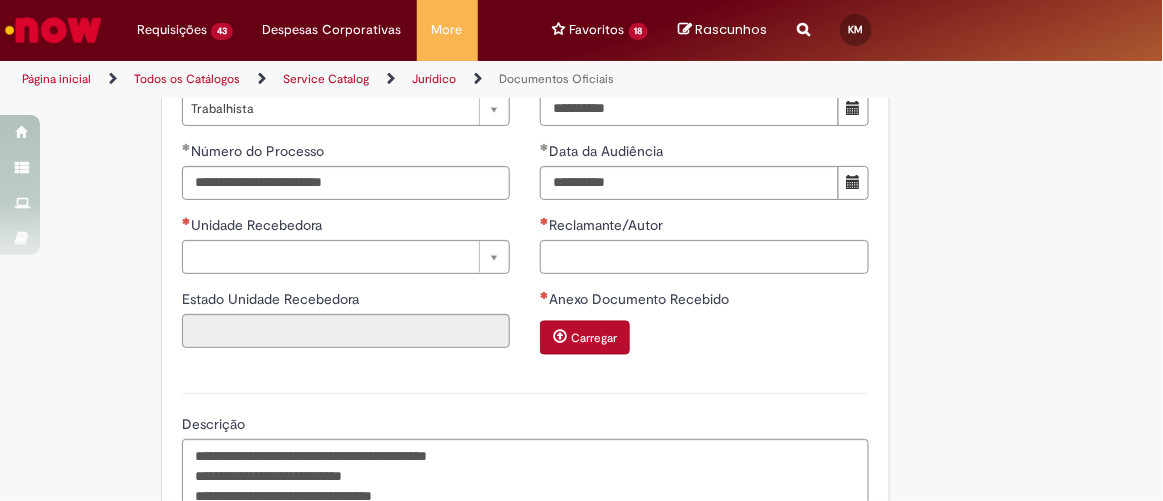 scroll, scrollTop: 761, scrollLeft: 0, axis: vertical 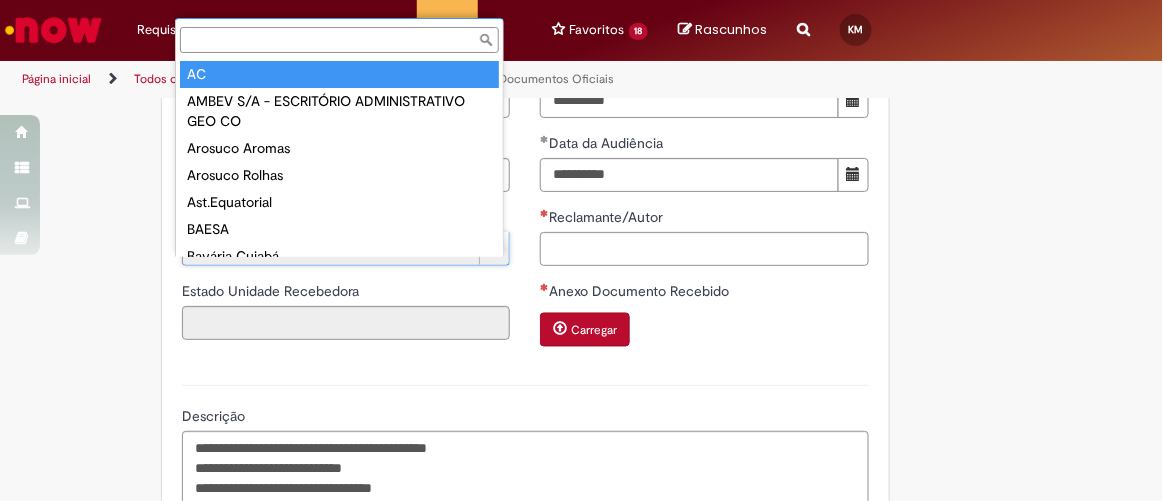 type on "**" 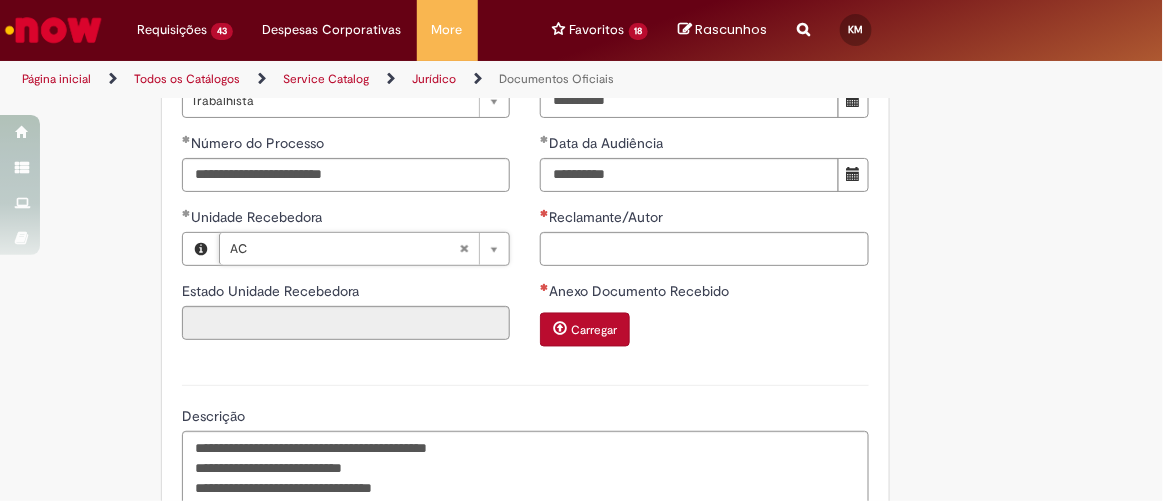 type on "**" 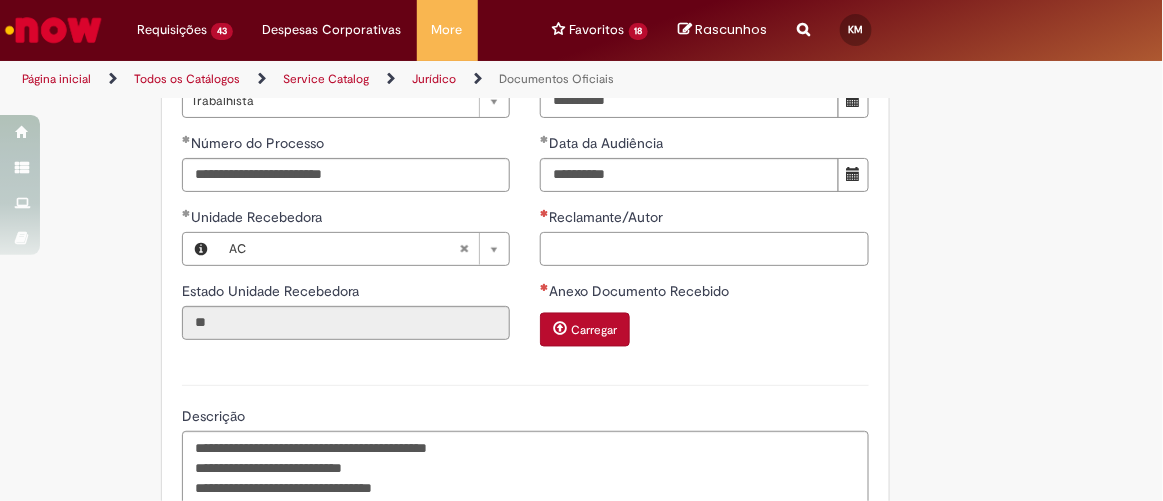 click on "Reclamante/Autor" at bounding box center (704, 249) 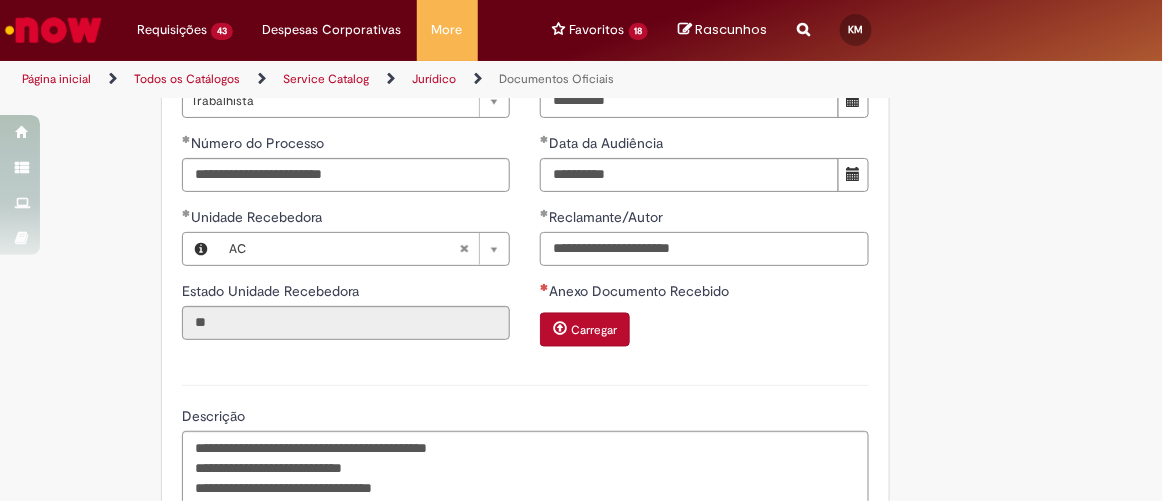 type on "**********" 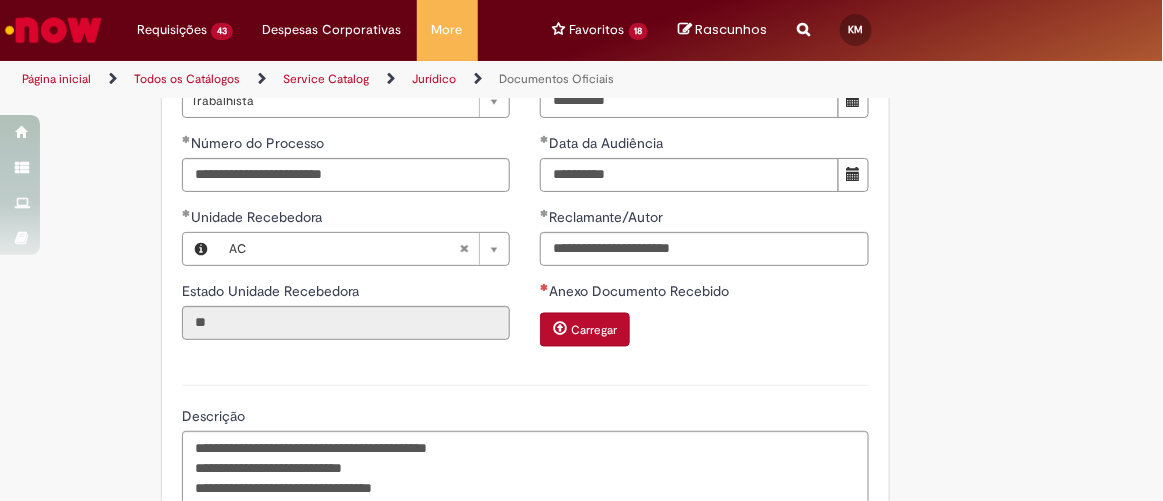 drag, startPoint x: 678, startPoint y: 276, endPoint x: 741, endPoint y: 85, distance: 201.12186 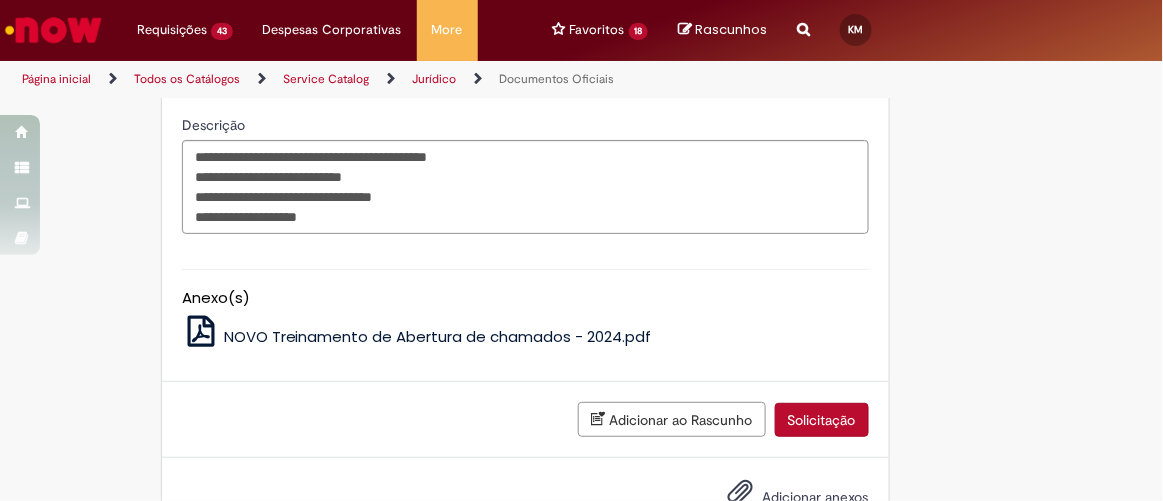 scroll, scrollTop: 1135, scrollLeft: 0, axis: vertical 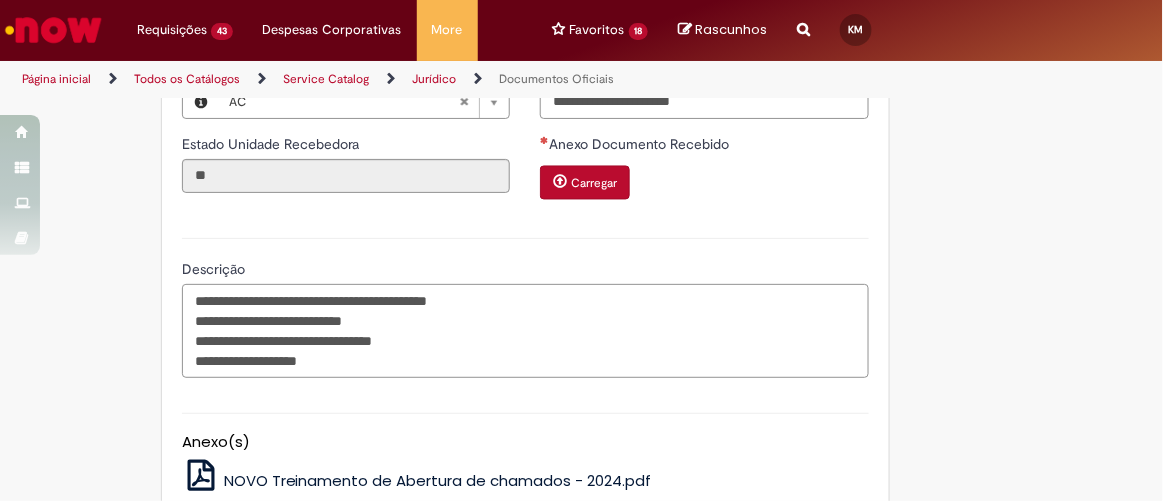 drag, startPoint x: 374, startPoint y: 337, endPoint x: 223, endPoint y: 334, distance: 151.0298 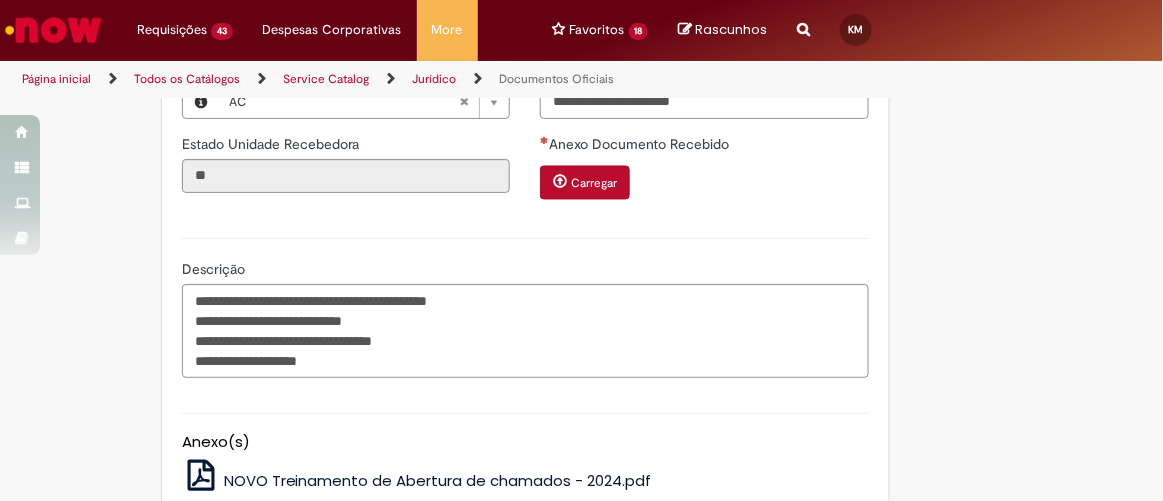 click on "Carregar" at bounding box center (594, 184) 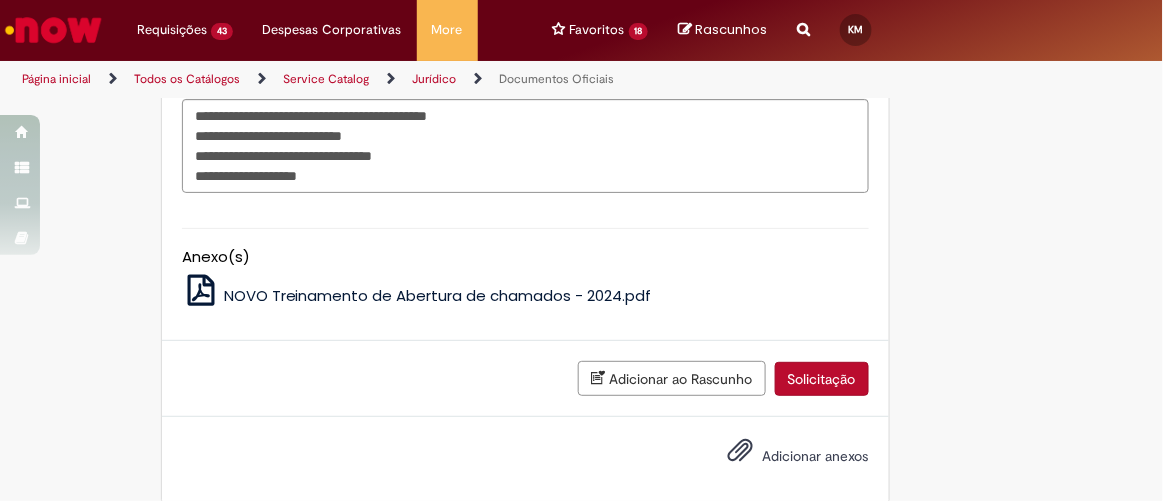 scroll, scrollTop: 1155, scrollLeft: 0, axis: vertical 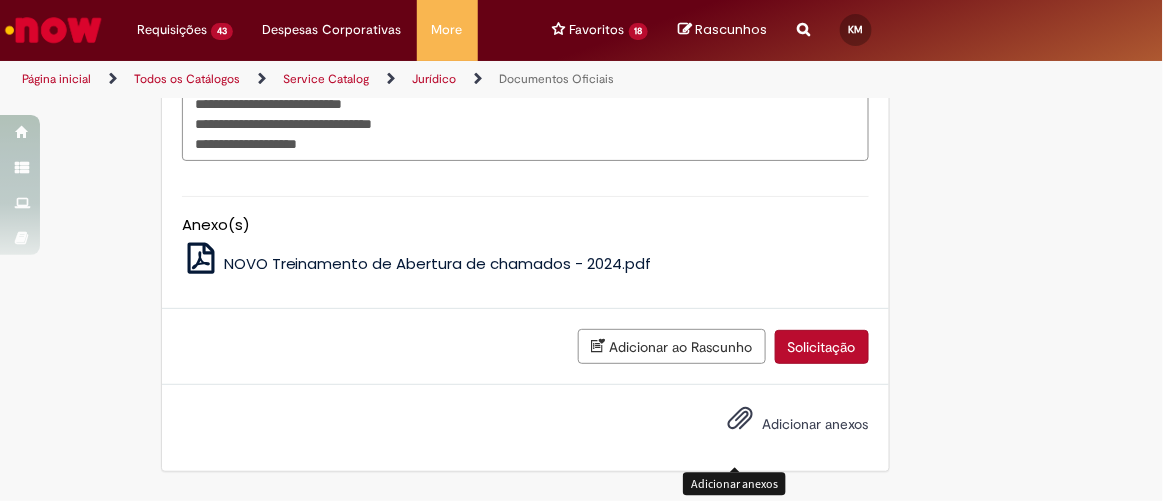 click on "Adicionar anexos" at bounding box center (741, 423) 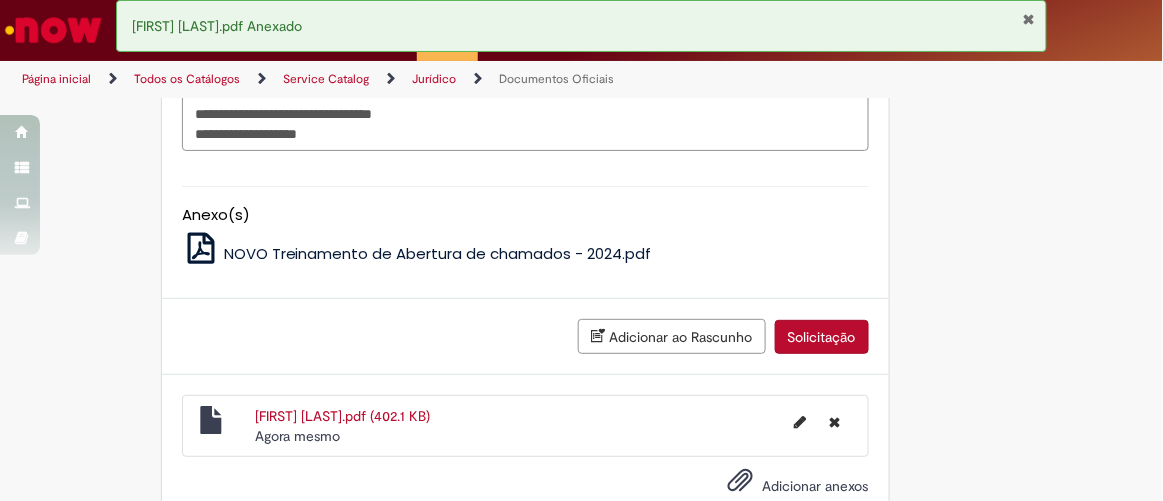 click on "Solicitação" at bounding box center [822, 337] 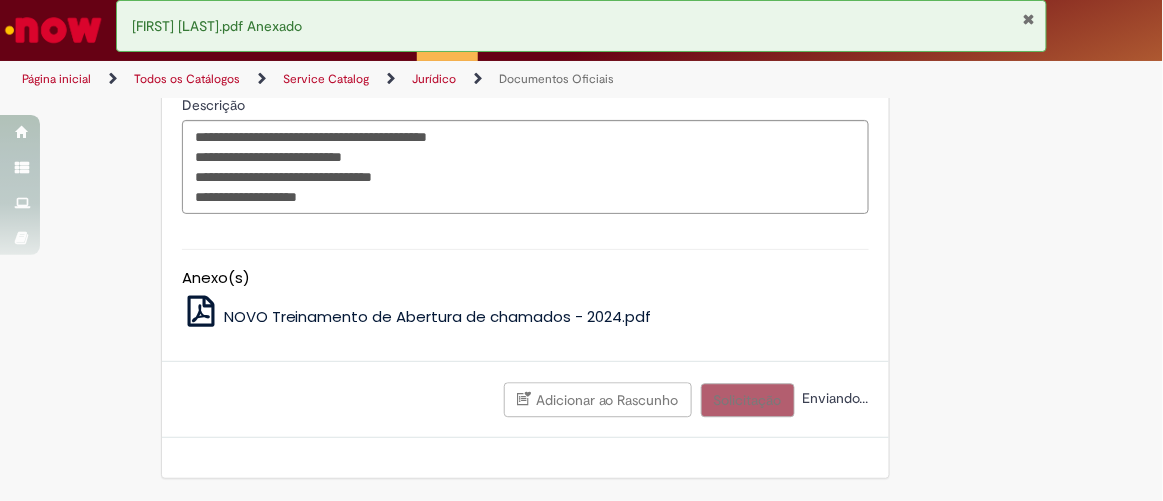 scroll, scrollTop: 1109, scrollLeft: 0, axis: vertical 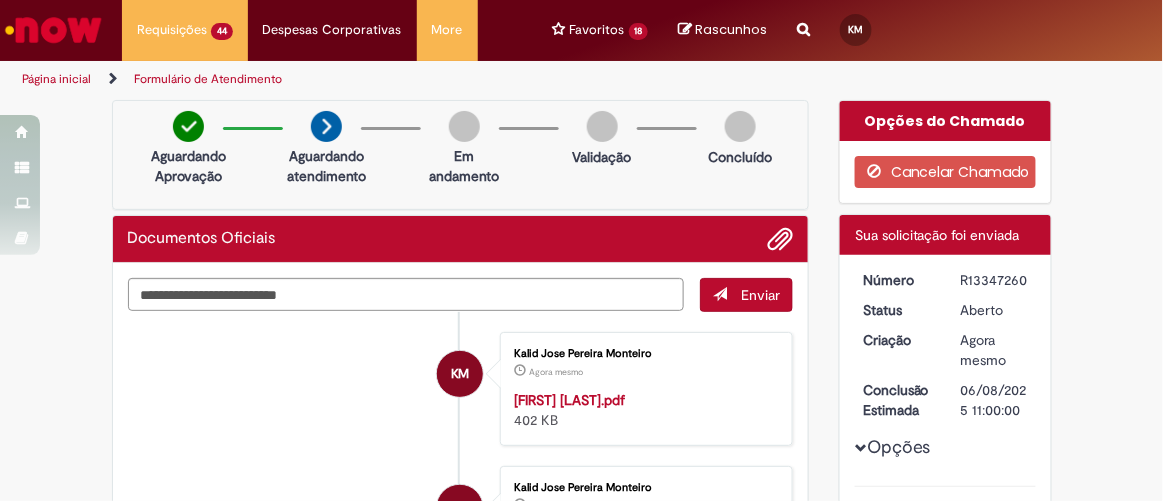 drag, startPoint x: 1033, startPoint y: 280, endPoint x: 944, endPoint y: 282, distance: 89.02247 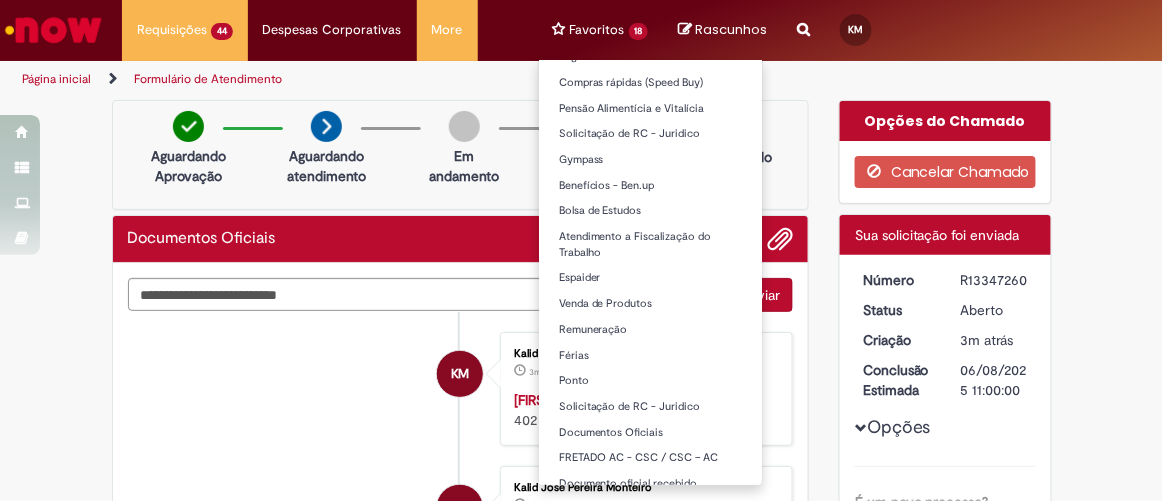 scroll, scrollTop: 104, scrollLeft: 0, axis: vertical 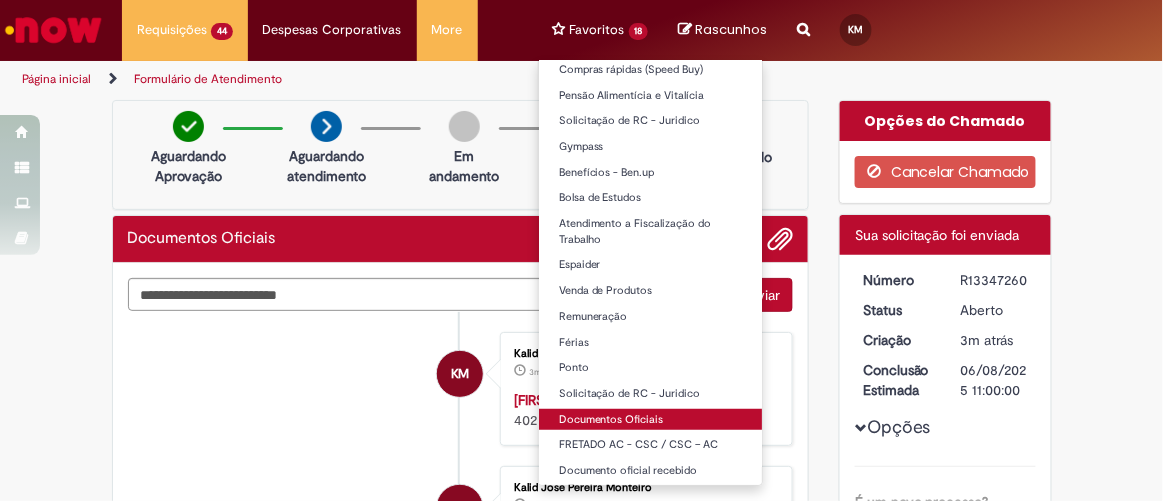 click on "Documentos Oficiais" at bounding box center (651, 420) 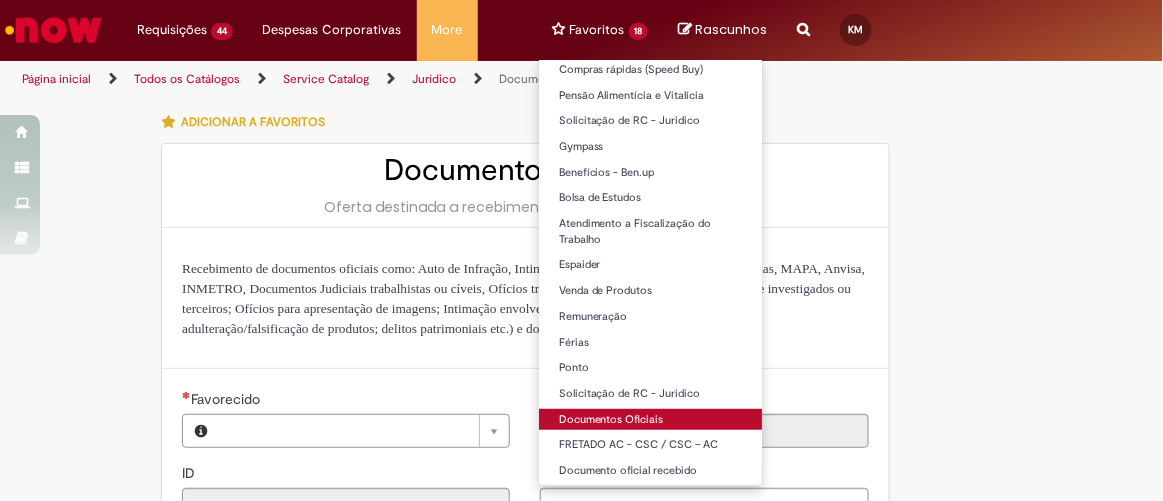 type on "********" 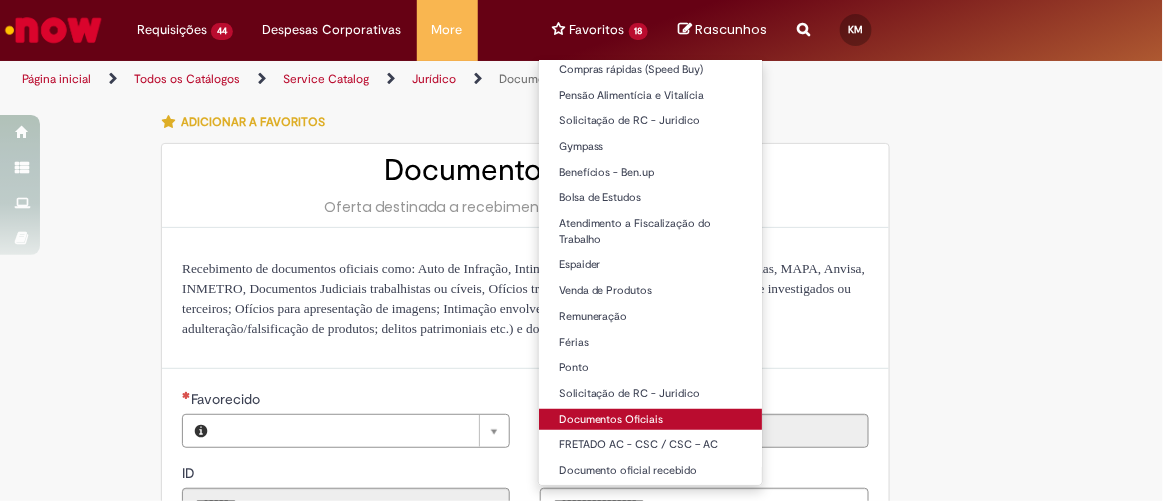 type on "**********" 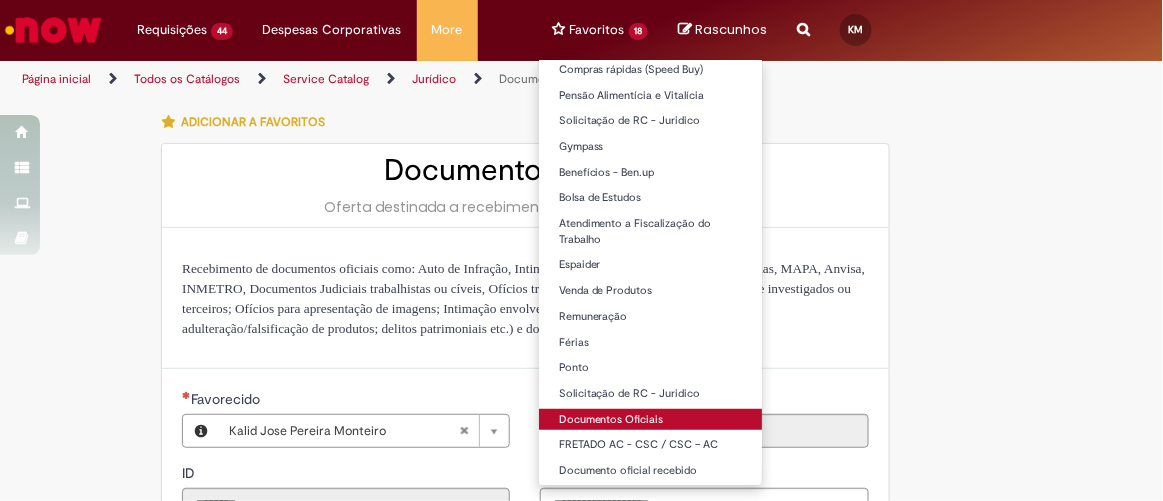 type on "**********" 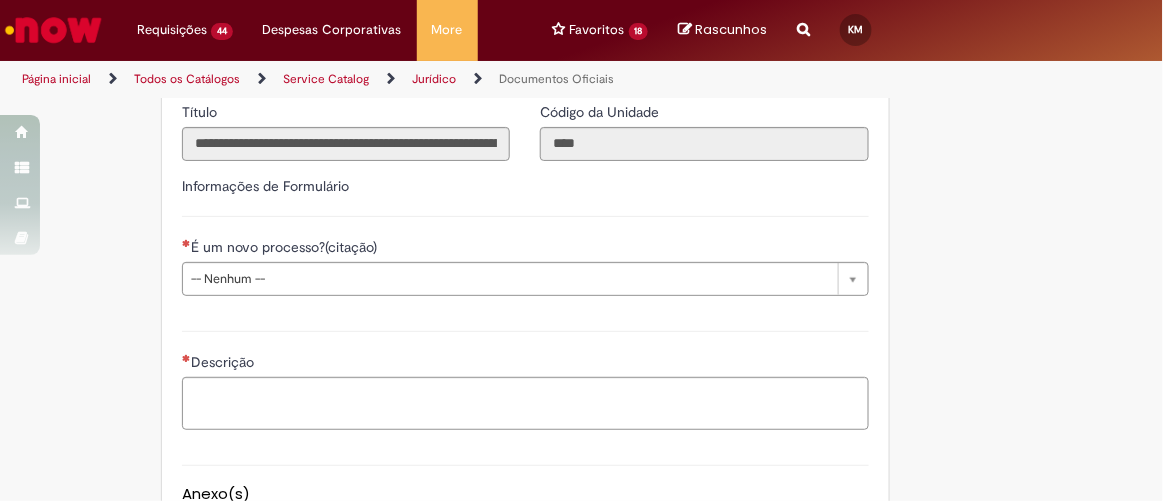 scroll, scrollTop: 512, scrollLeft: 0, axis: vertical 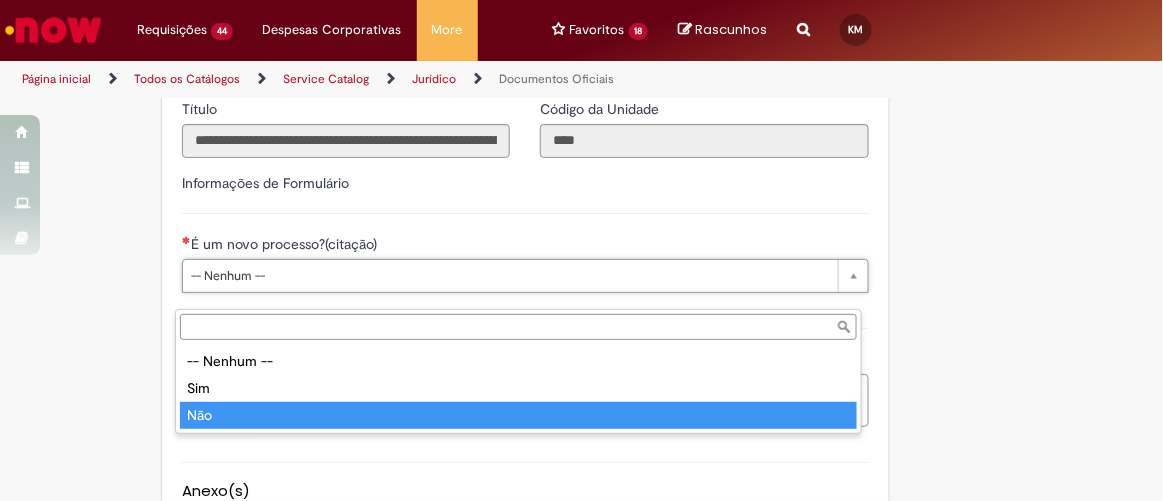 type on "***" 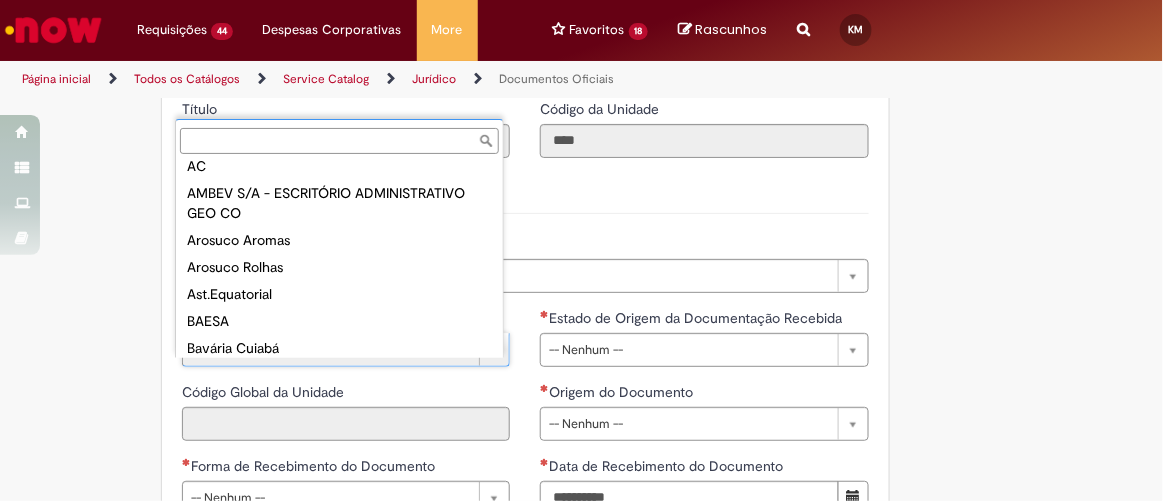 scroll, scrollTop: 0, scrollLeft: 0, axis: both 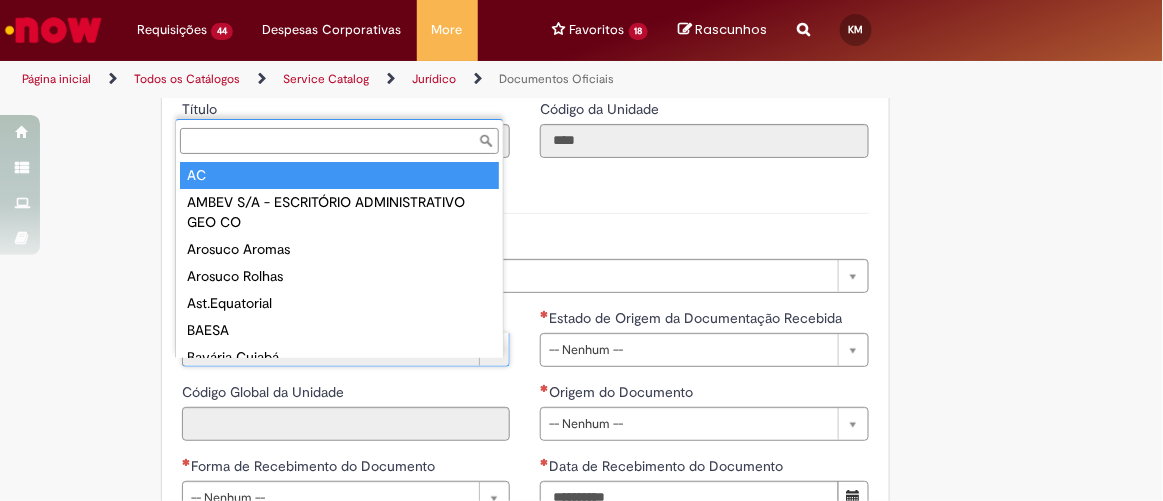 type on "**" 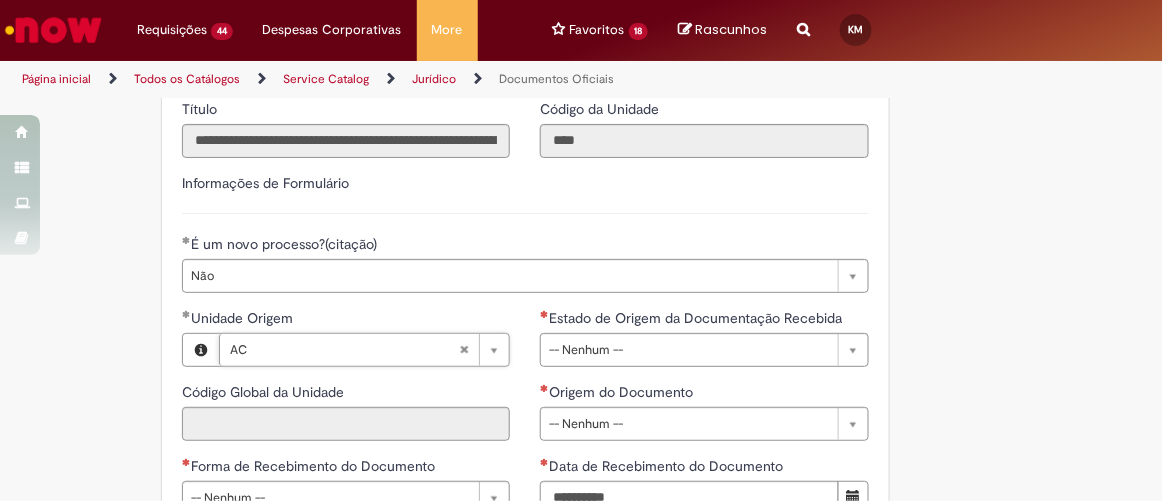 type on "****" 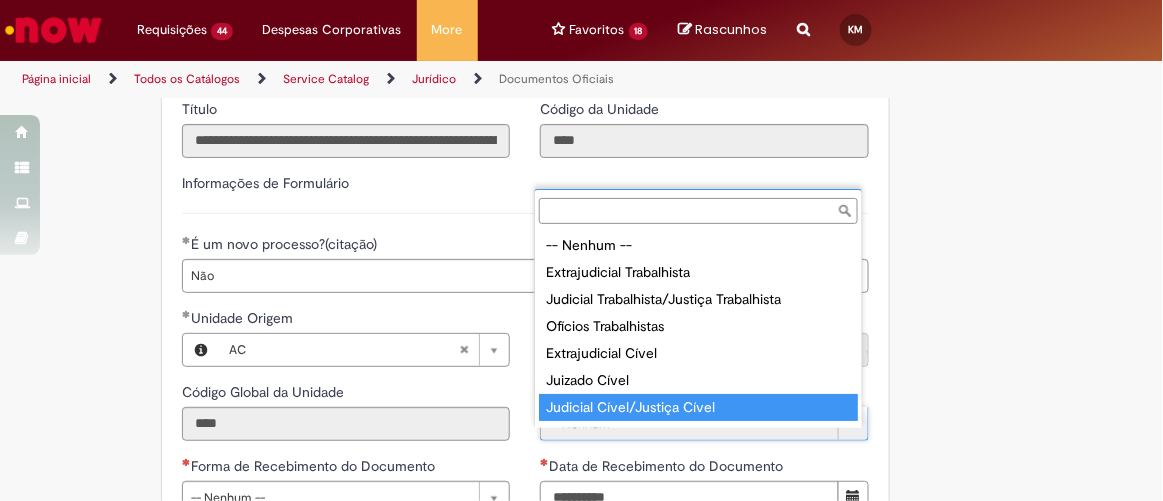 scroll, scrollTop: 35, scrollLeft: 0, axis: vertical 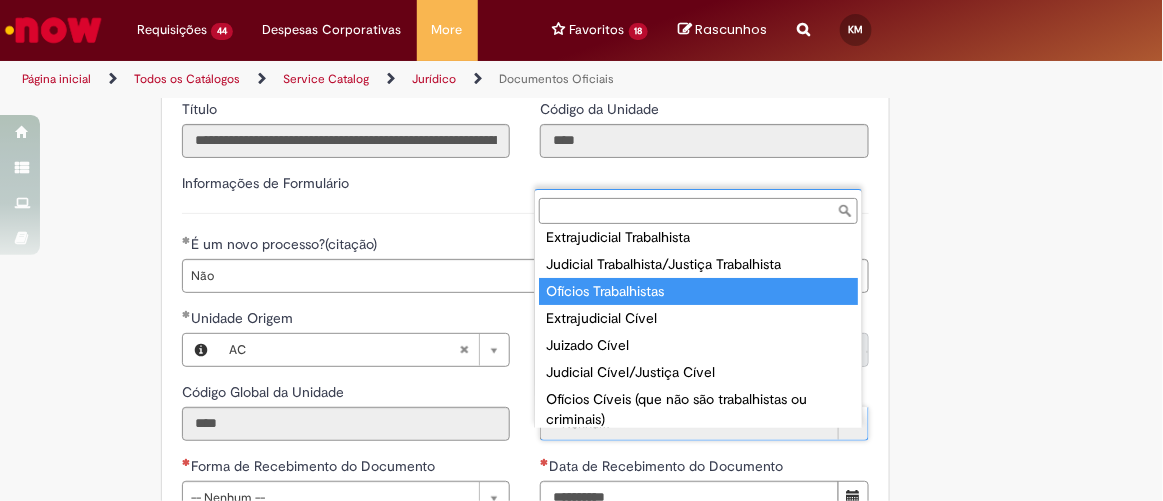 type on "**********" 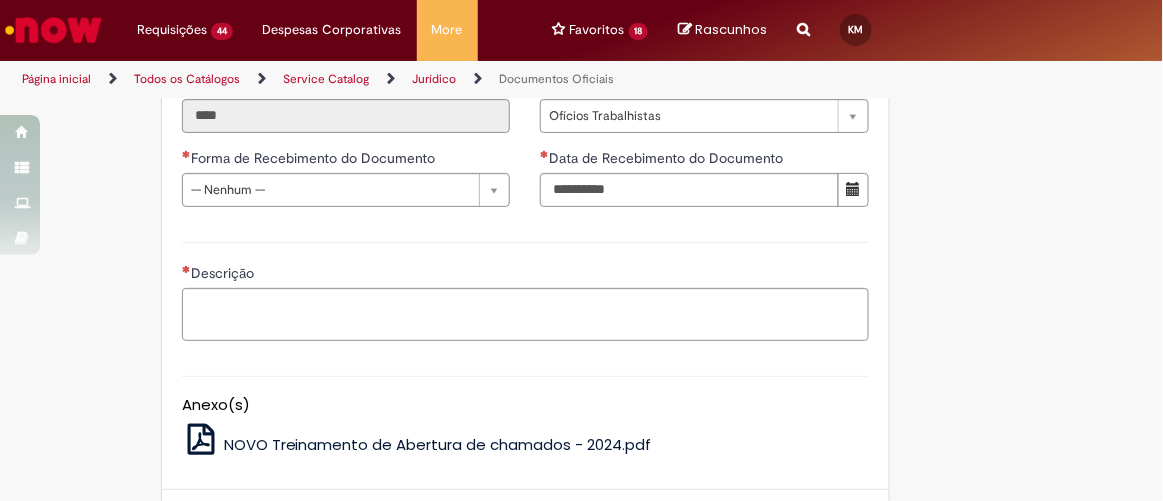 scroll, scrollTop: 825, scrollLeft: 0, axis: vertical 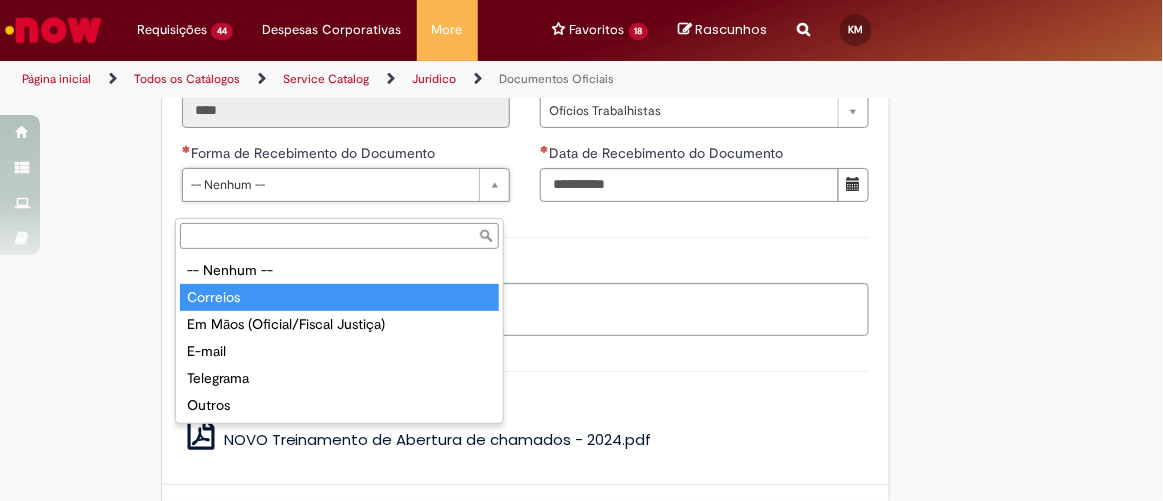 type on "********" 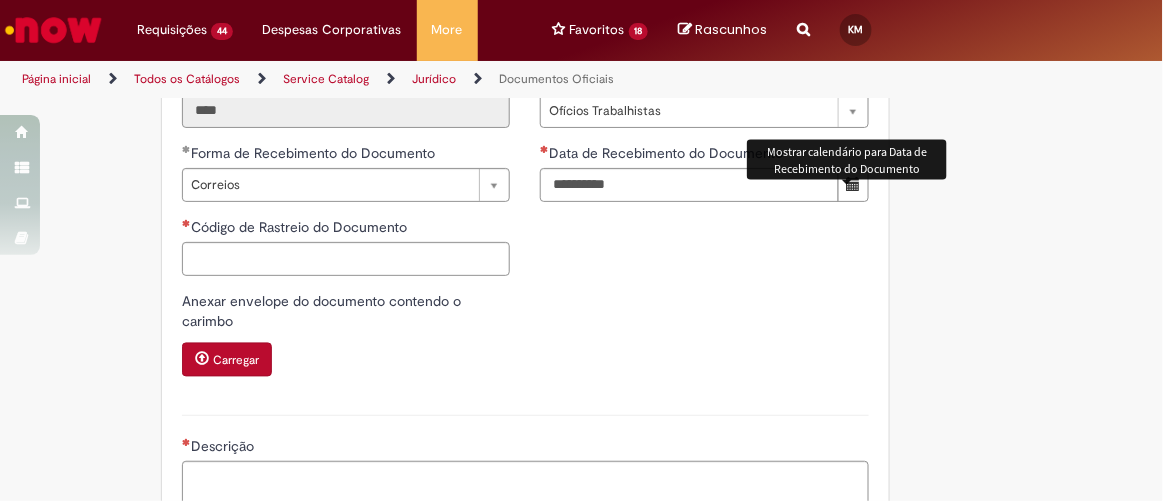 click at bounding box center (853, 184) 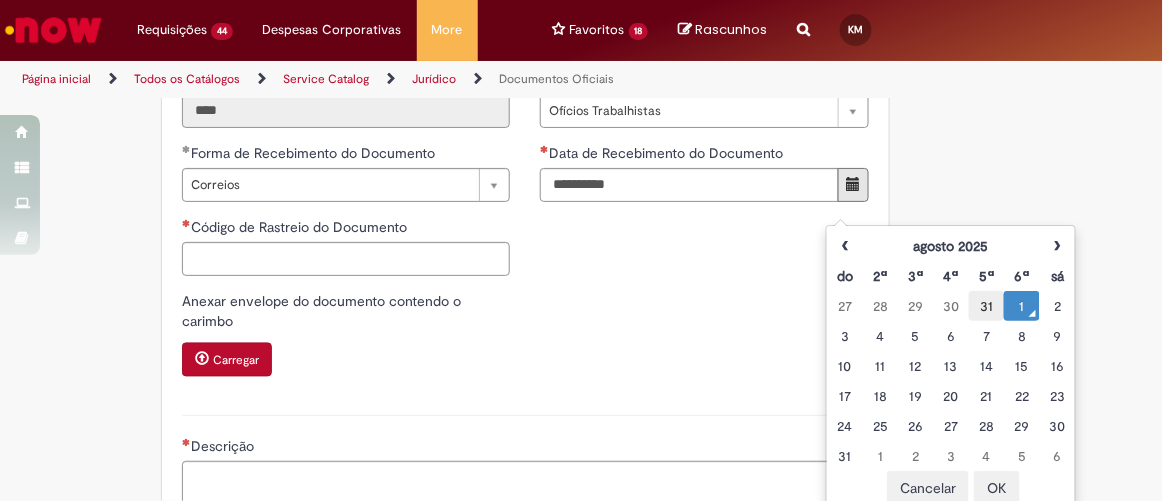 click on "31" at bounding box center [986, 306] 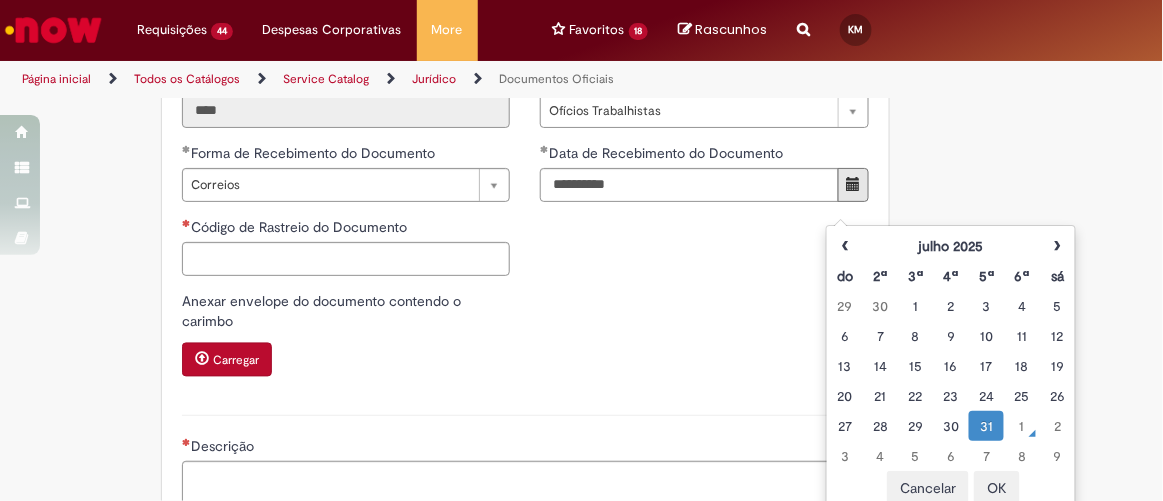 click on "3" at bounding box center (986, 306) 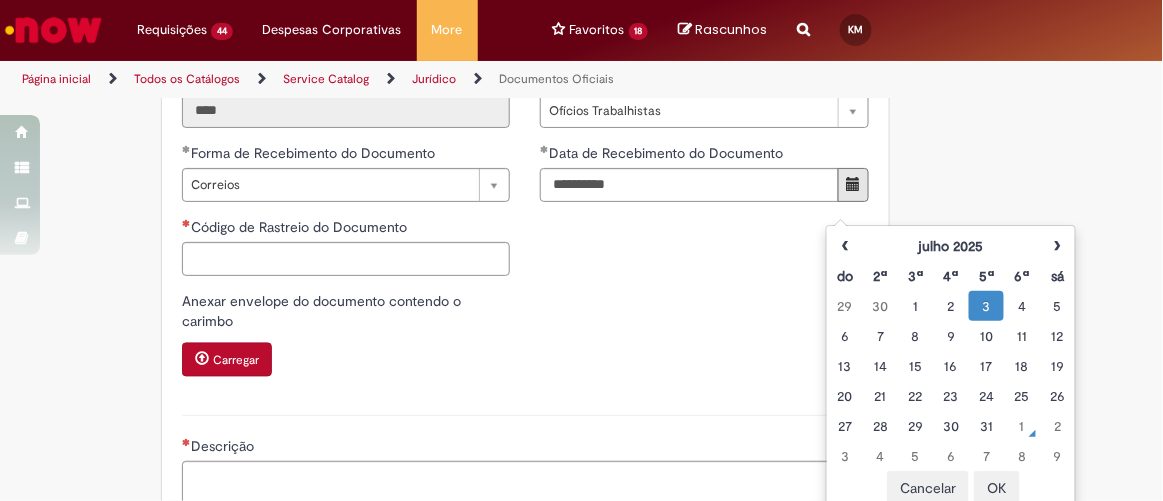 click on "OK" at bounding box center (997, 488) 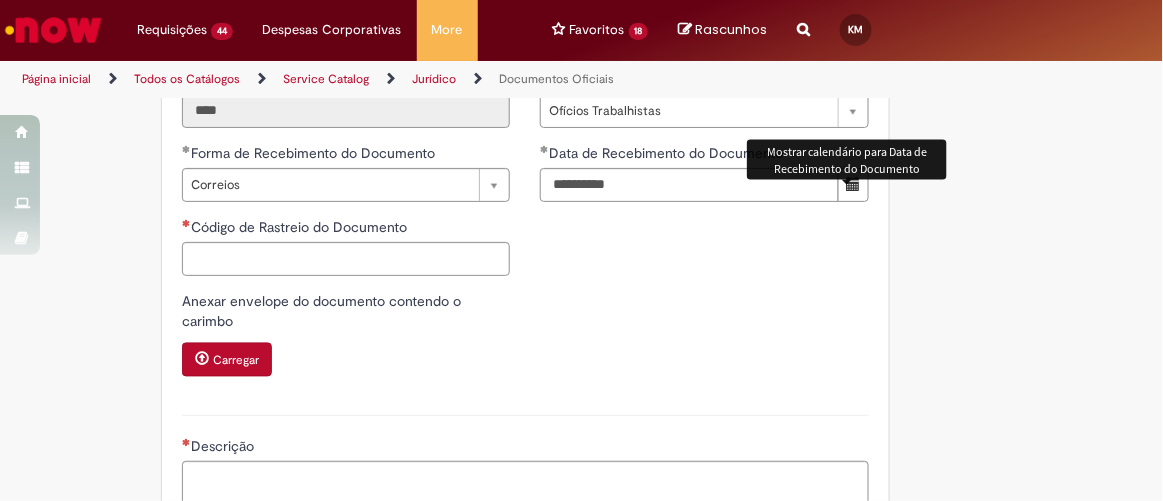 type 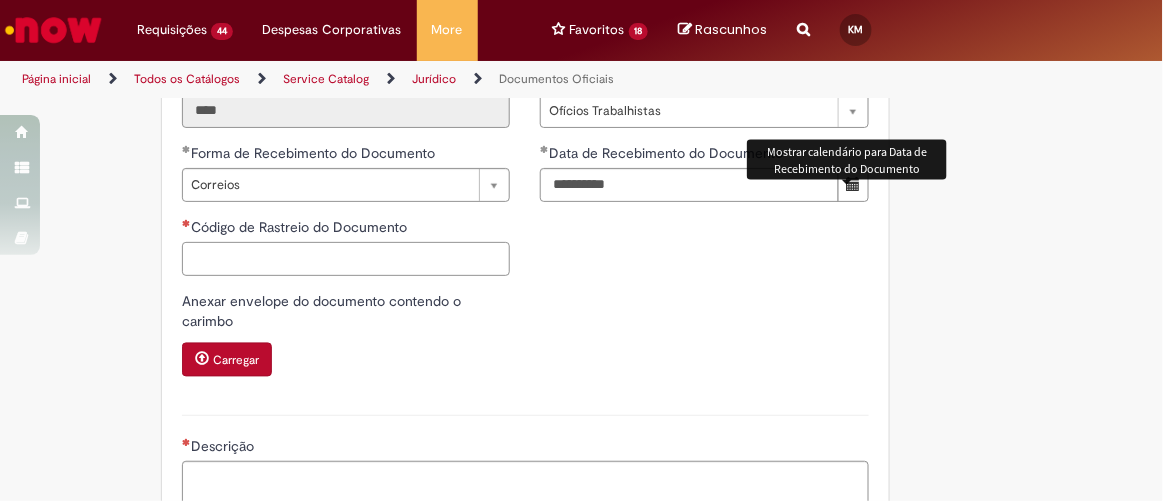 click on "Código de Rastreio do Documento" at bounding box center [346, 259] 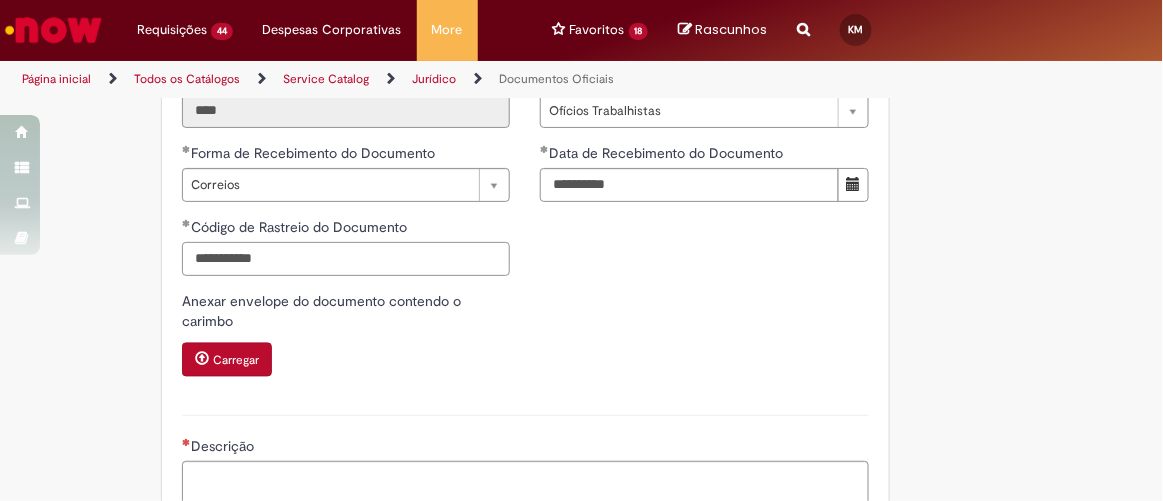 type on "**********" 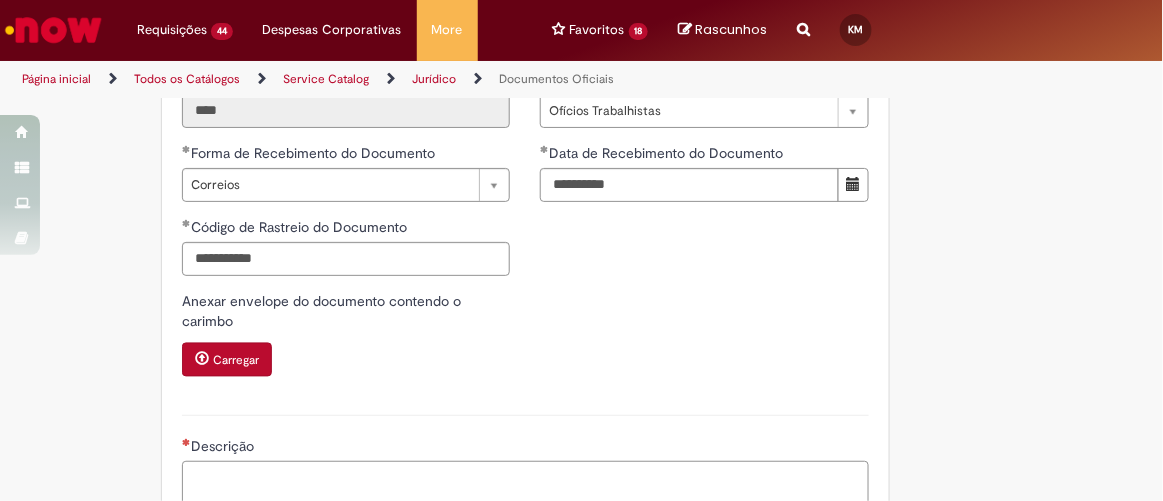click on "Descrição" at bounding box center [525, 487] 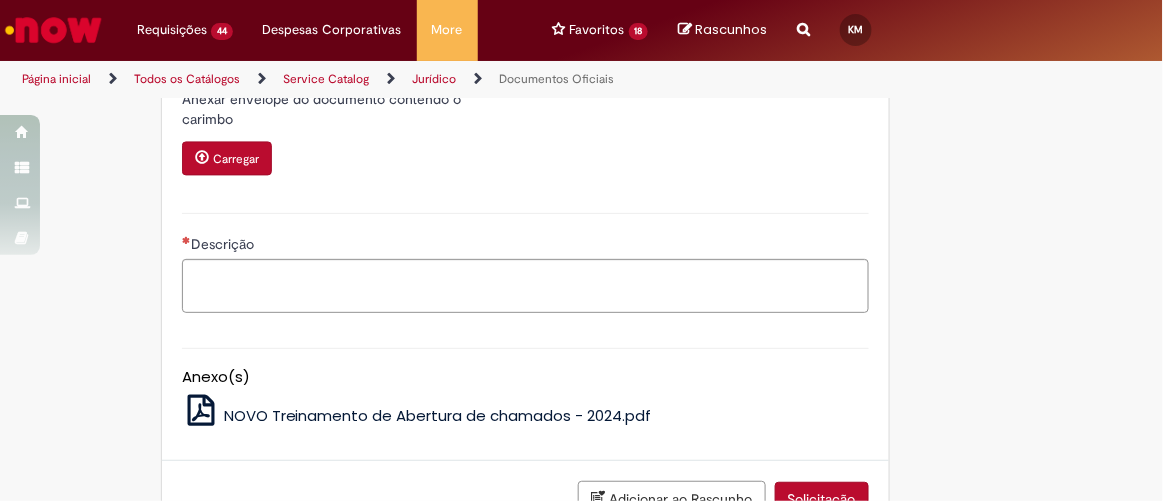 scroll, scrollTop: 1040, scrollLeft: 0, axis: vertical 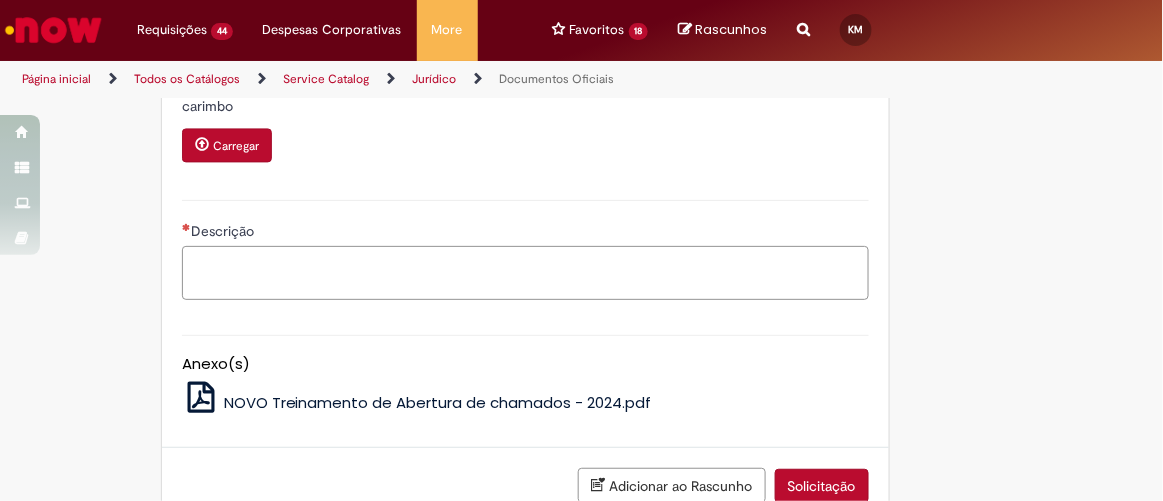 click on "Descrição" at bounding box center (525, 272) 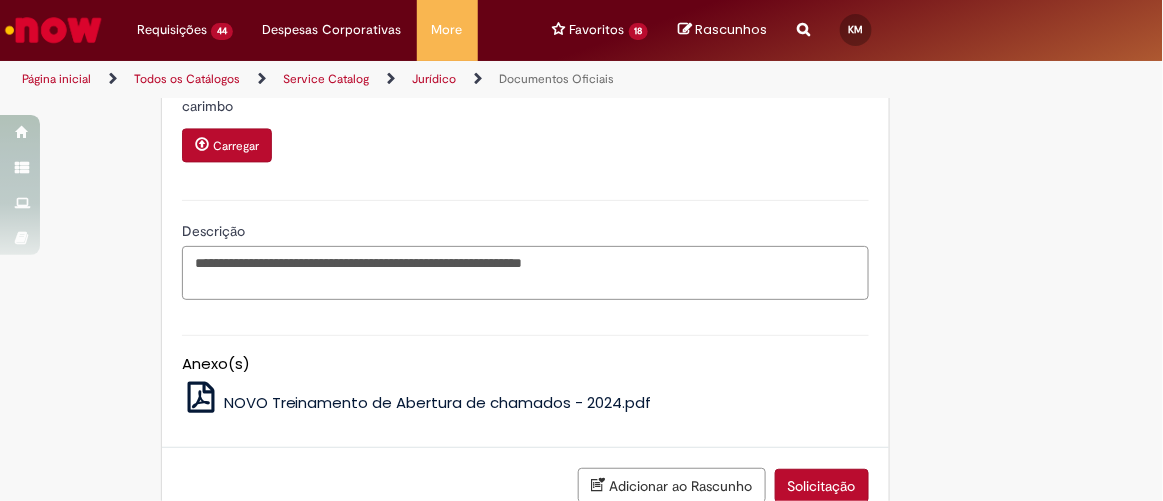 drag, startPoint x: 629, startPoint y: 282, endPoint x: 417, endPoint y: 281, distance: 212.00237 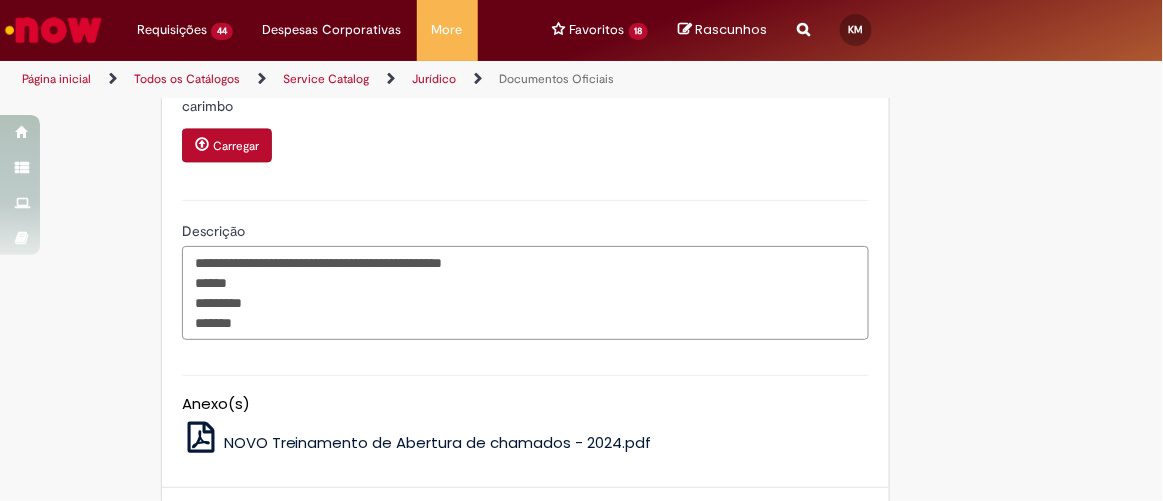 click on "**********" at bounding box center (525, 292) 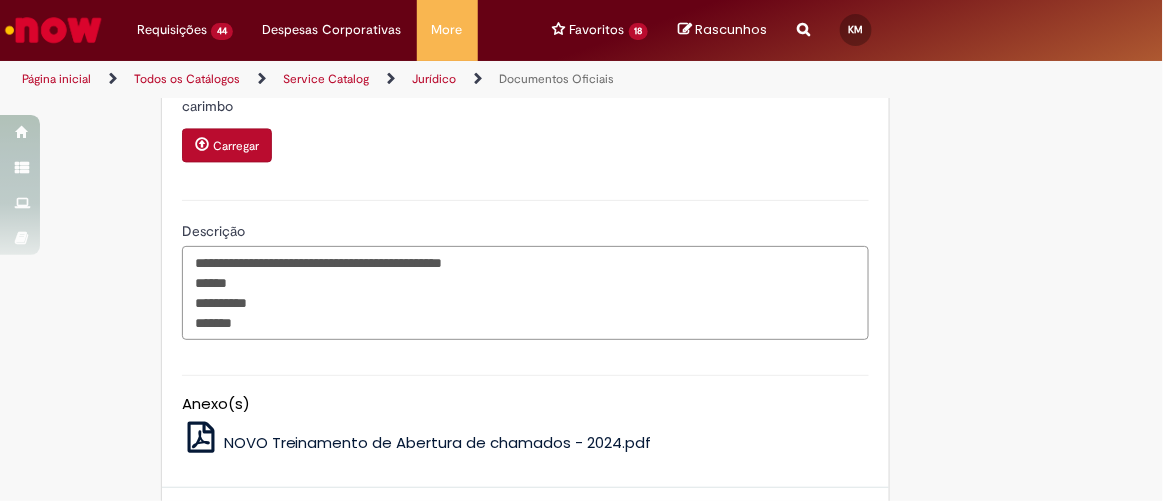 paste on "**********" 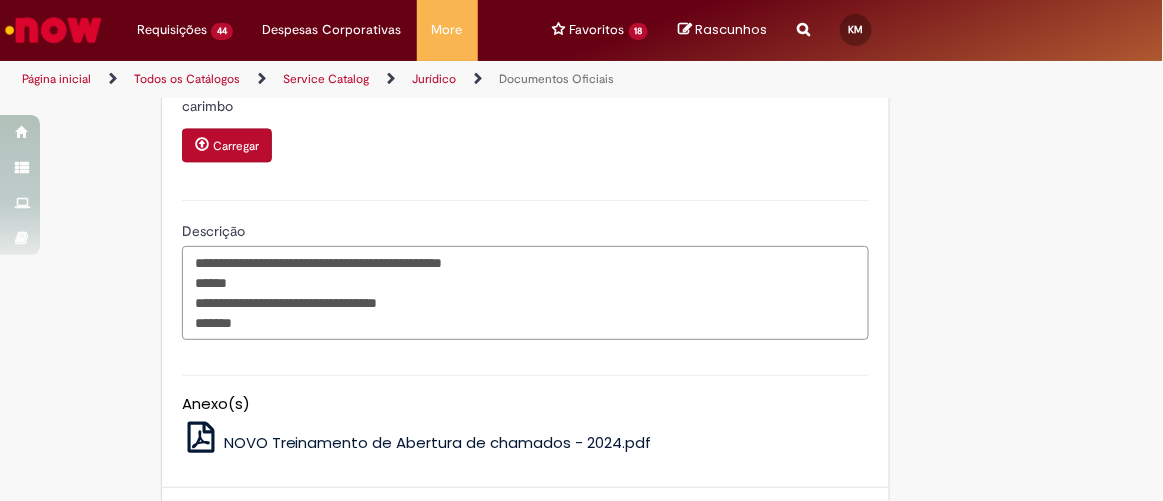 click on "**********" at bounding box center [525, 292] 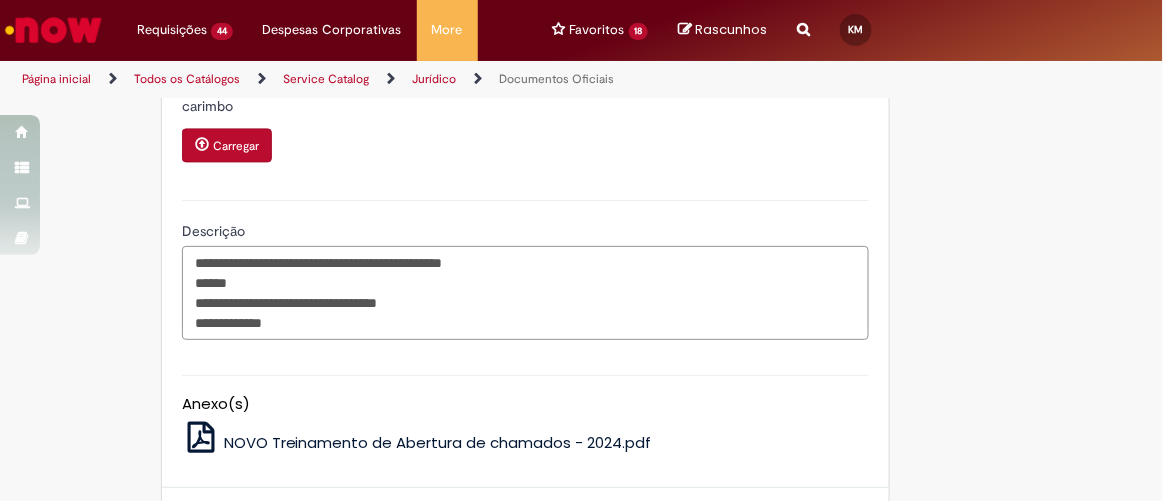 click on "**********" at bounding box center [525, 292] 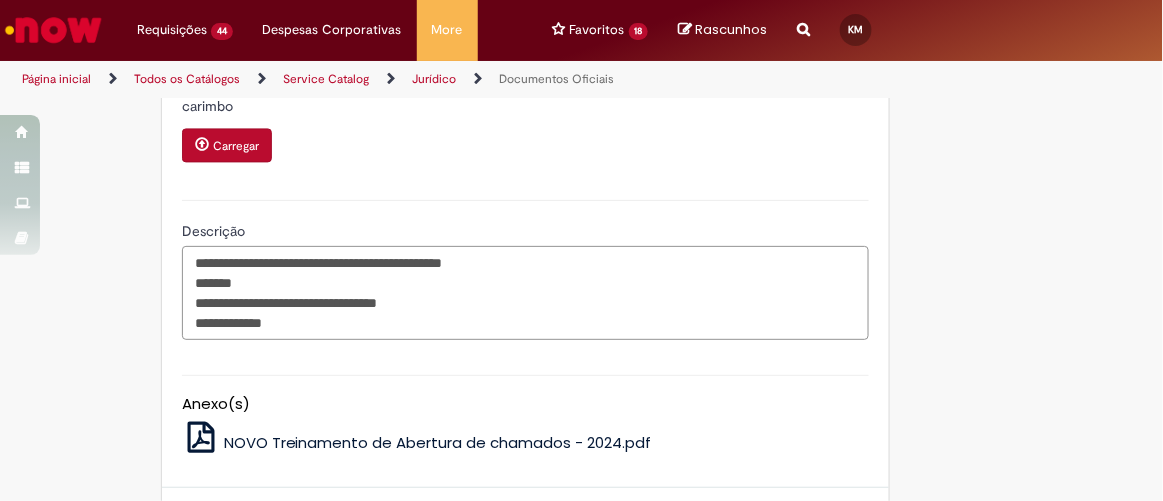 paste on "**********" 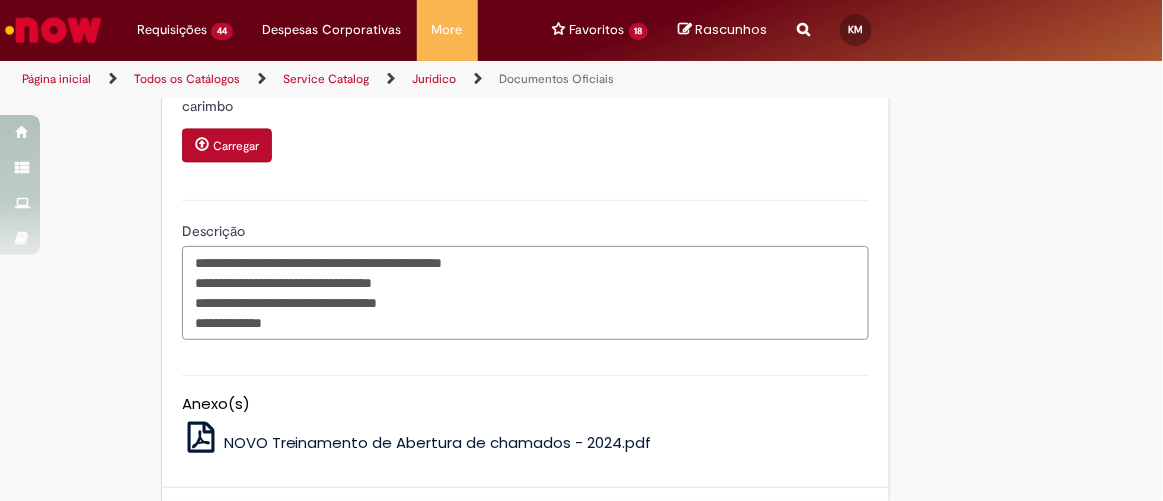 type on "**********" 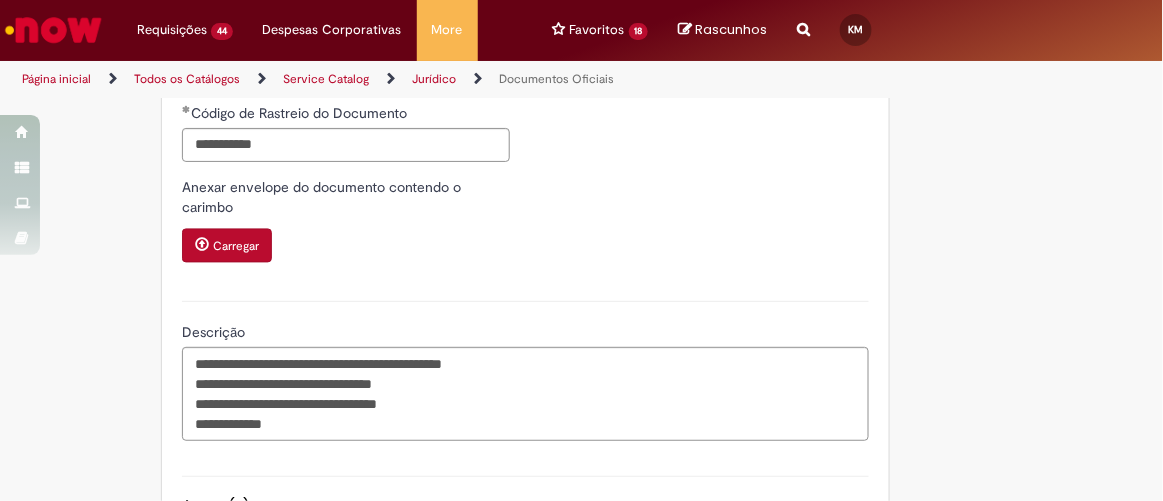scroll, scrollTop: 937, scrollLeft: 0, axis: vertical 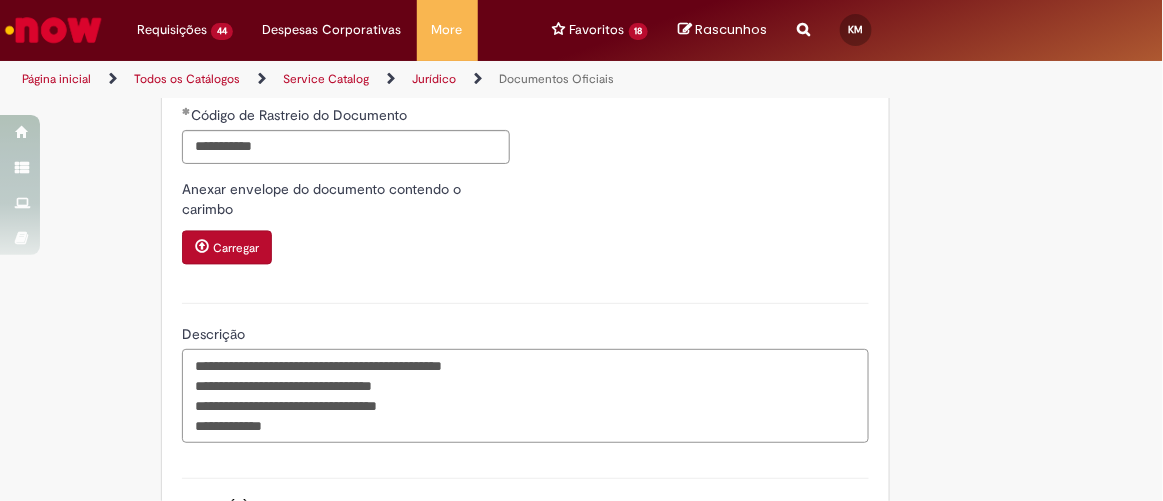 drag, startPoint x: 458, startPoint y: 409, endPoint x: 233, endPoint y: 409, distance: 225 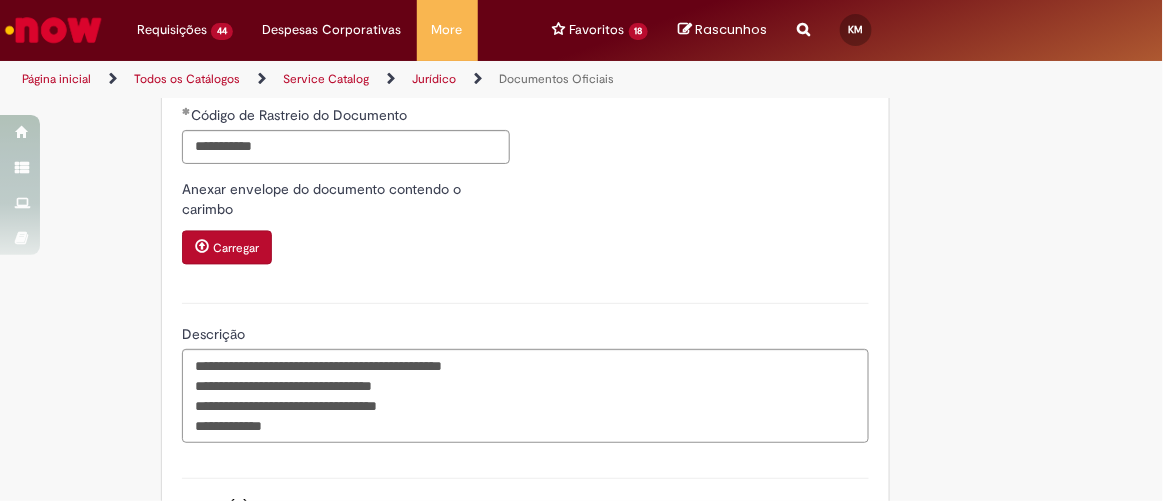 scroll, scrollTop: 1229, scrollLeft: 0, axis: vertical 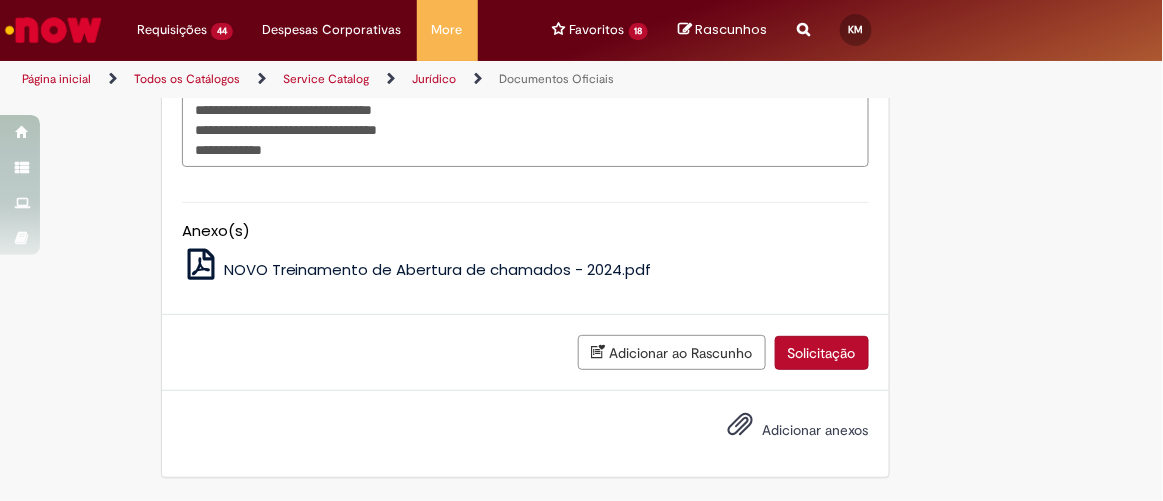 click on "Adicionar anexos" at bounding box center (816, 430) 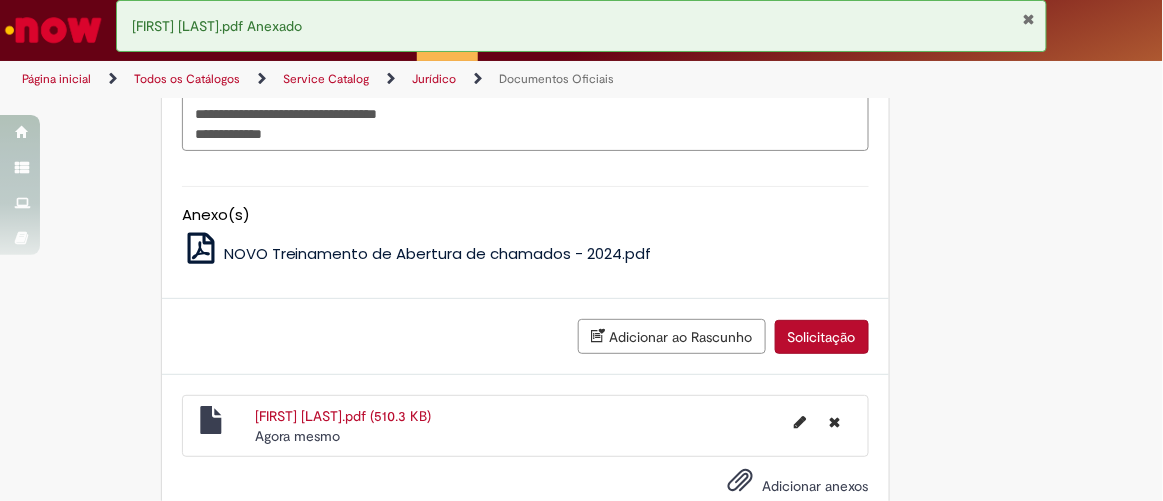 click on "Solicitação" at bounding box center (822, 337) 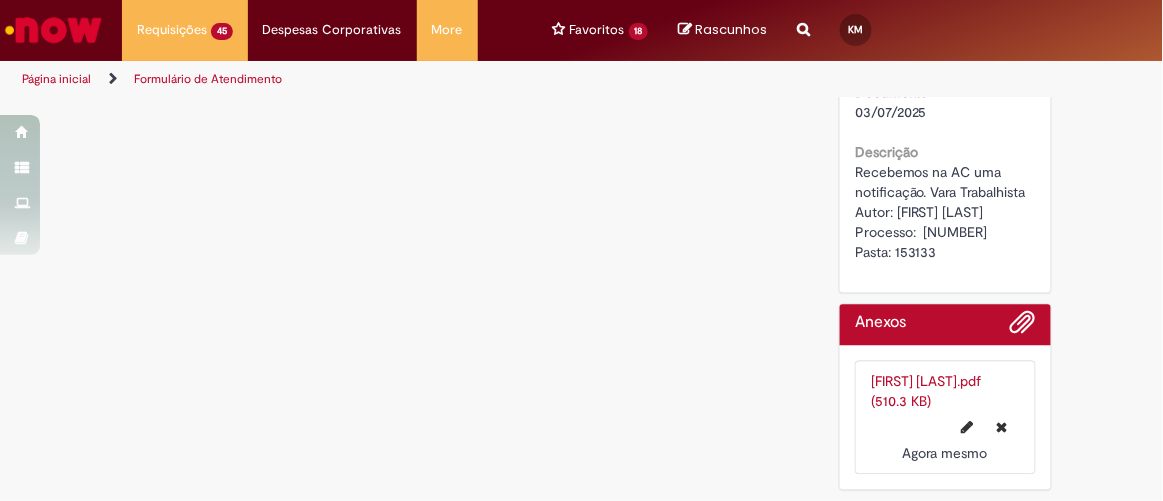 scroll, scrollTop: 0, scrollLeft: 0, axis: both 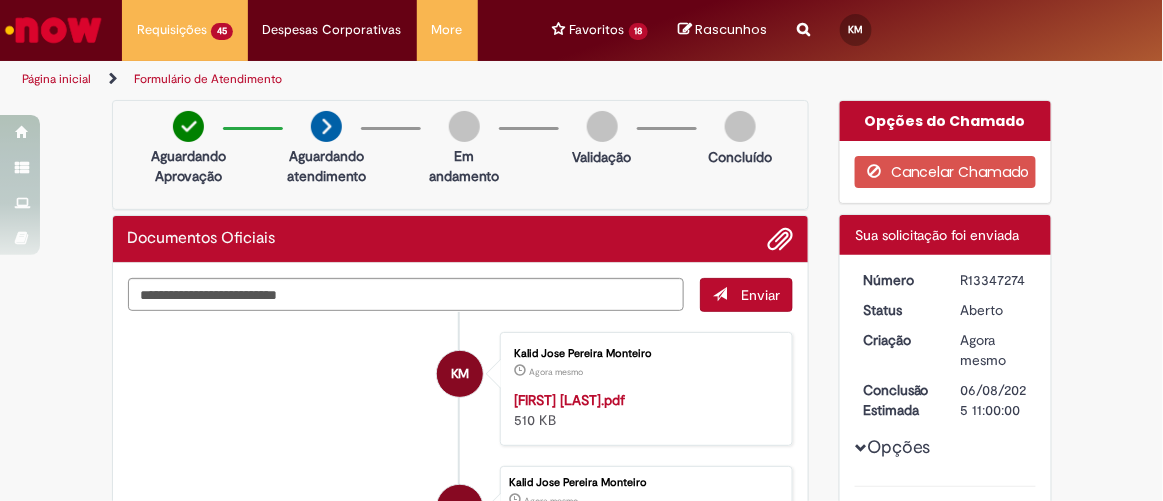 drag, startPoint x: 1022, startPoint y: 276, endPoint x: 941, endPoint y: 279, distance: 81.055534 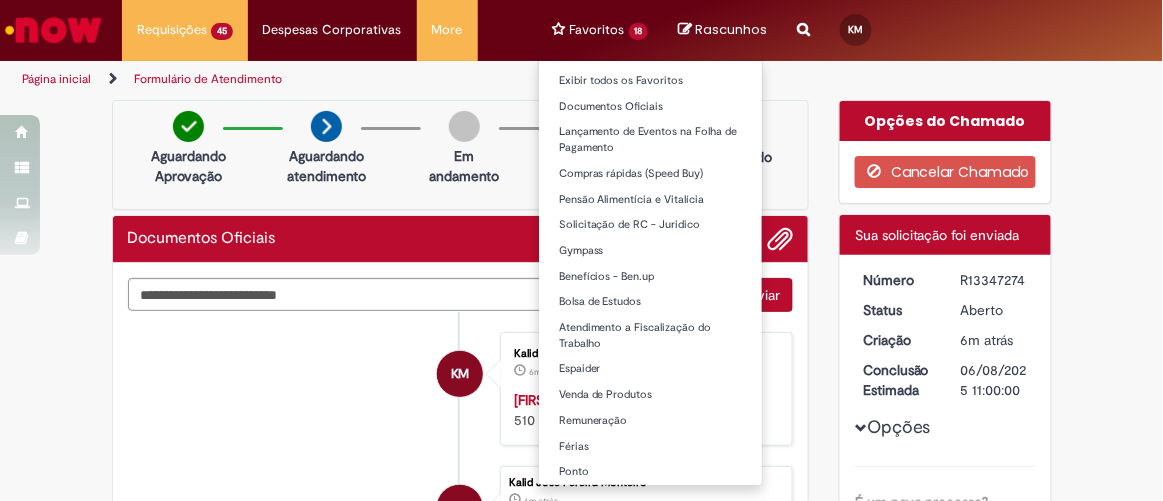scroll, scrollTop: 104, scrollLeft: 0, axis: vertical 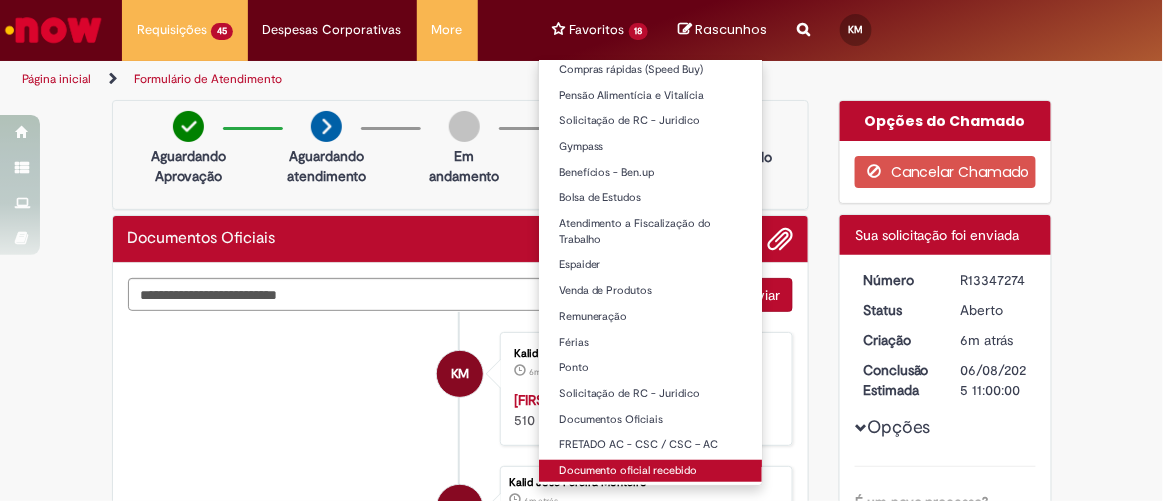 click on "Documento oficial recebido" at bounding box center (651, 471) 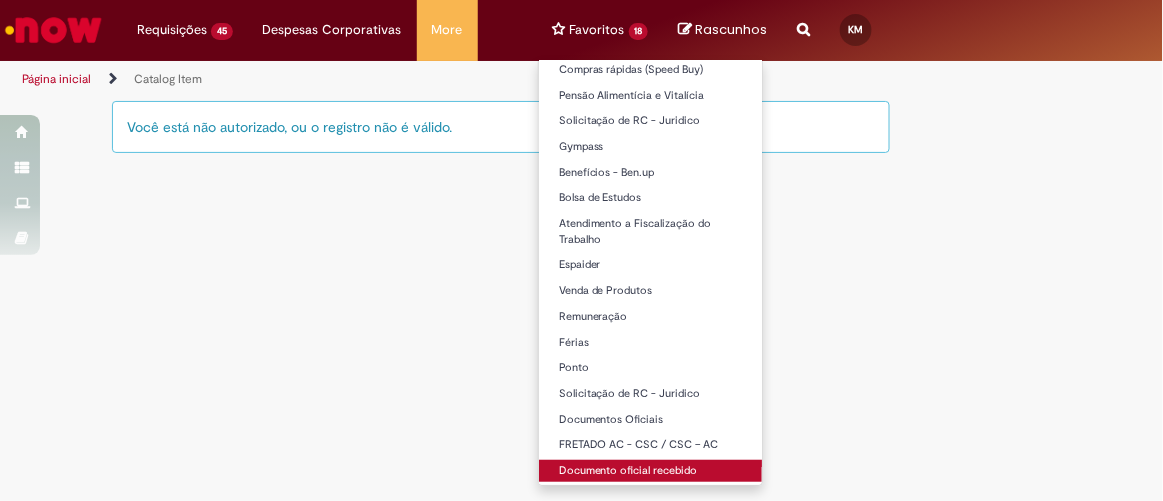 click on "Documento oficial recebido" at bounding box center [651, 471] 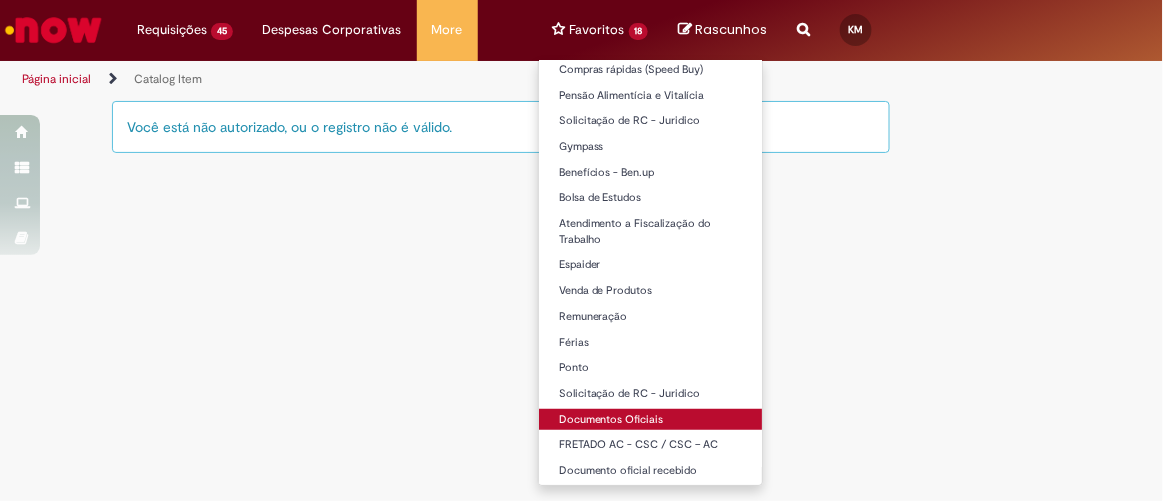click on "Documentos Oficiais" at bounding box center (651, 420) 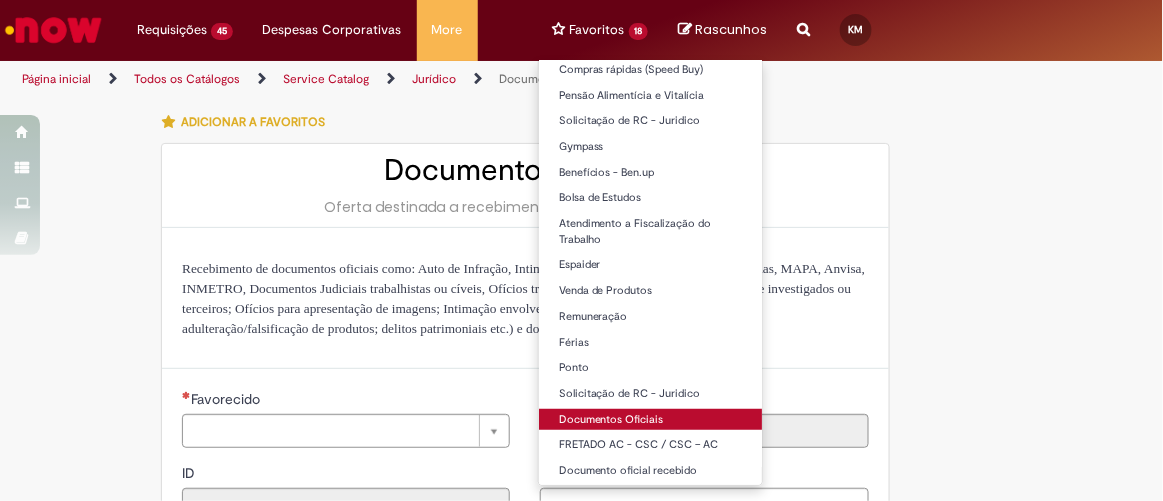 type on "********" 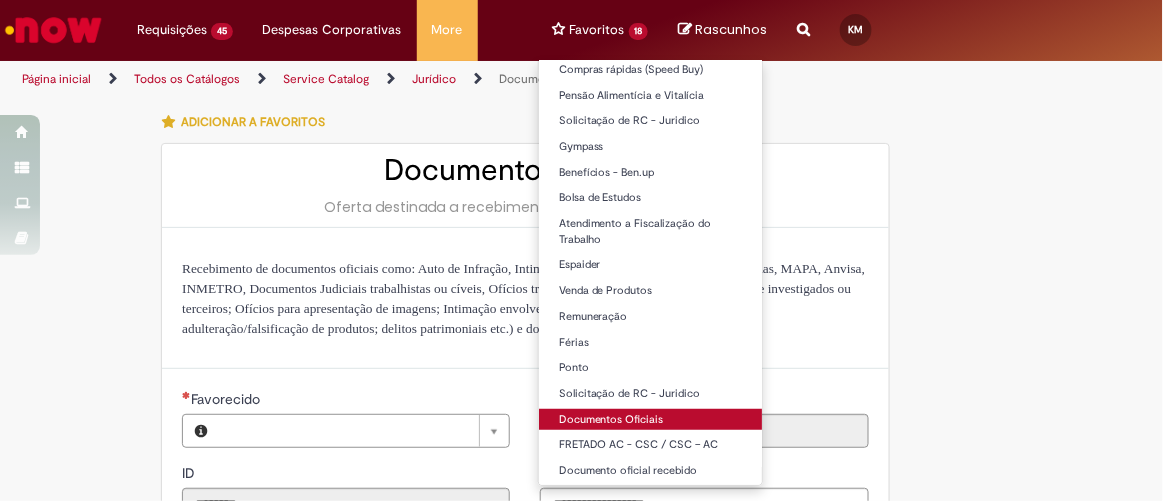 type on "**********" 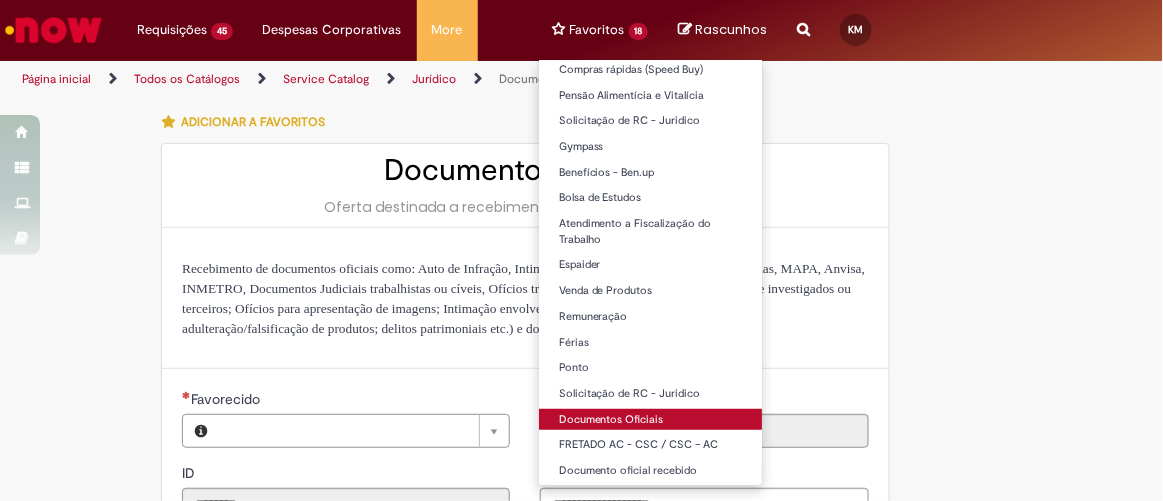 type on "**********" 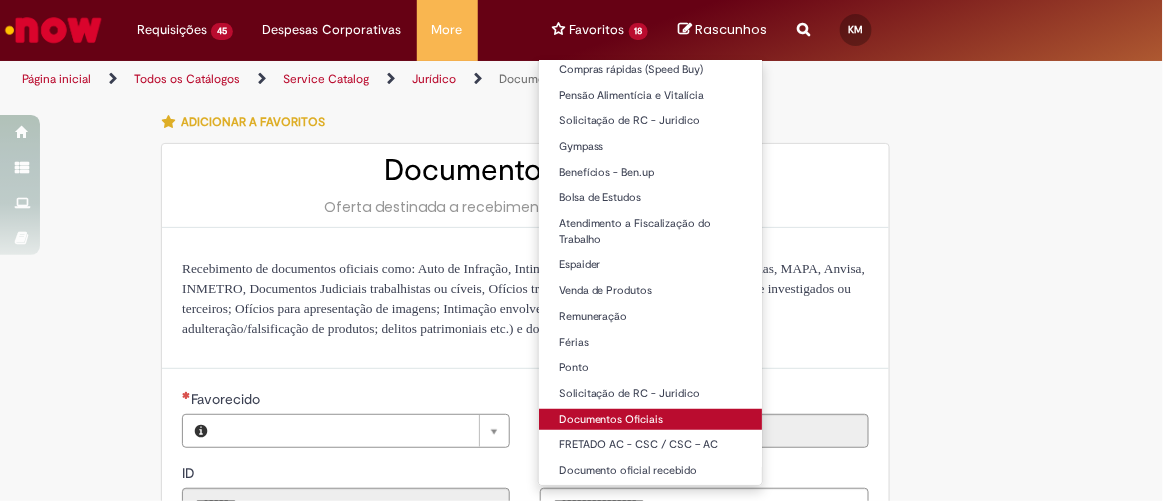 type on "**********" 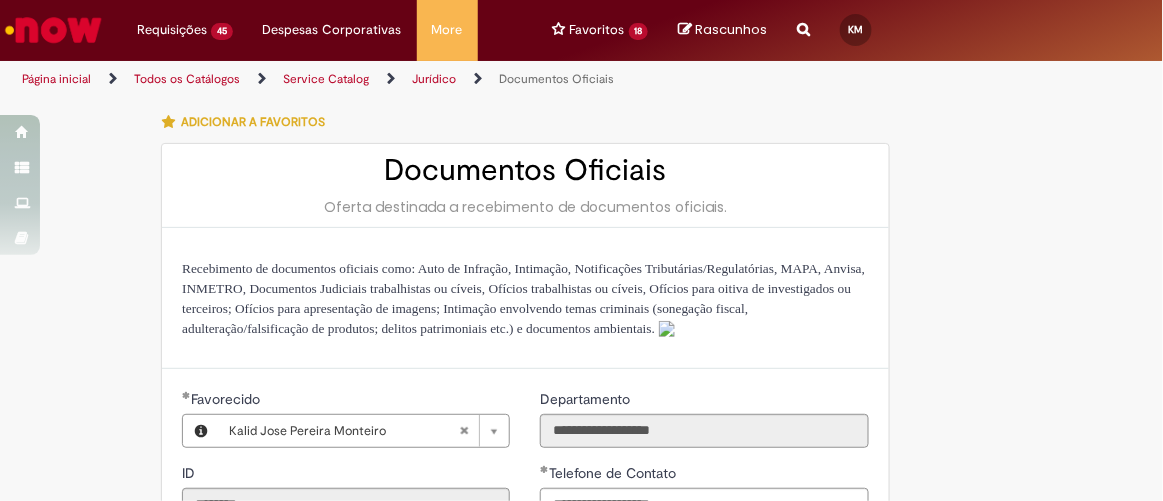 click on "**********" at bounding box center (582, 686) 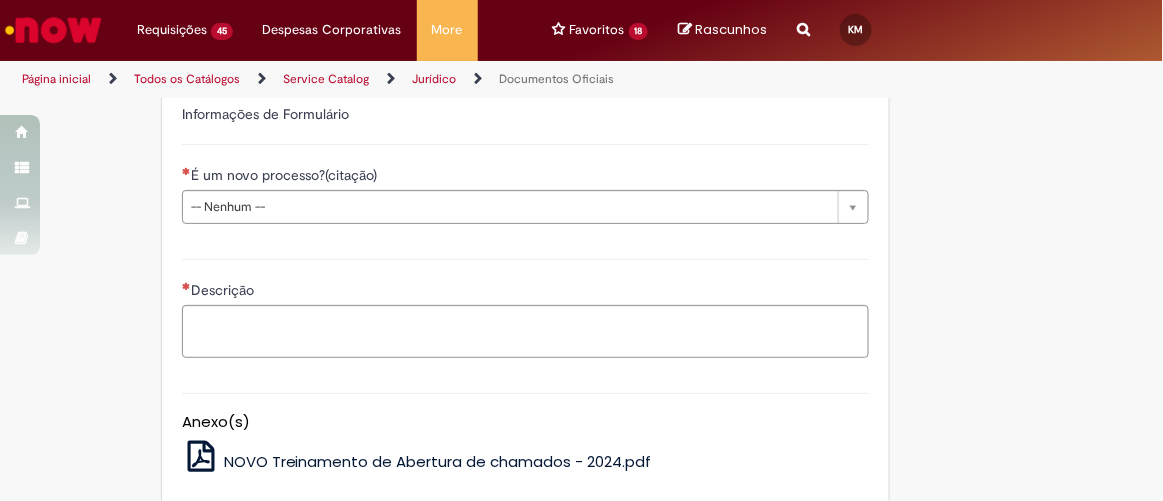 scroll, scrollTop: 545, scrollLeft: 0, axis: vertical 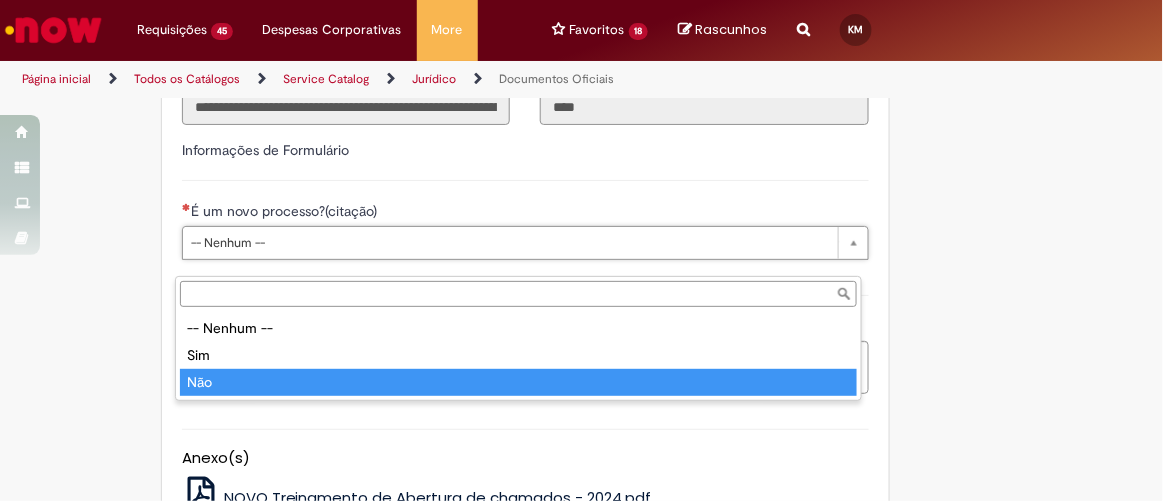 type on "***" 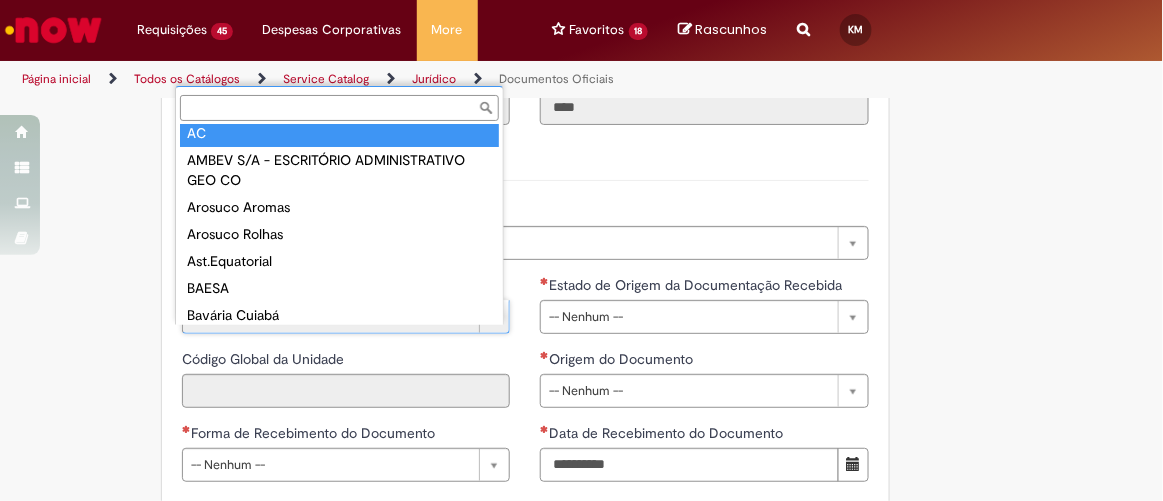 scroll, scrollTop: 0, scrollLeft: 0, axis: both 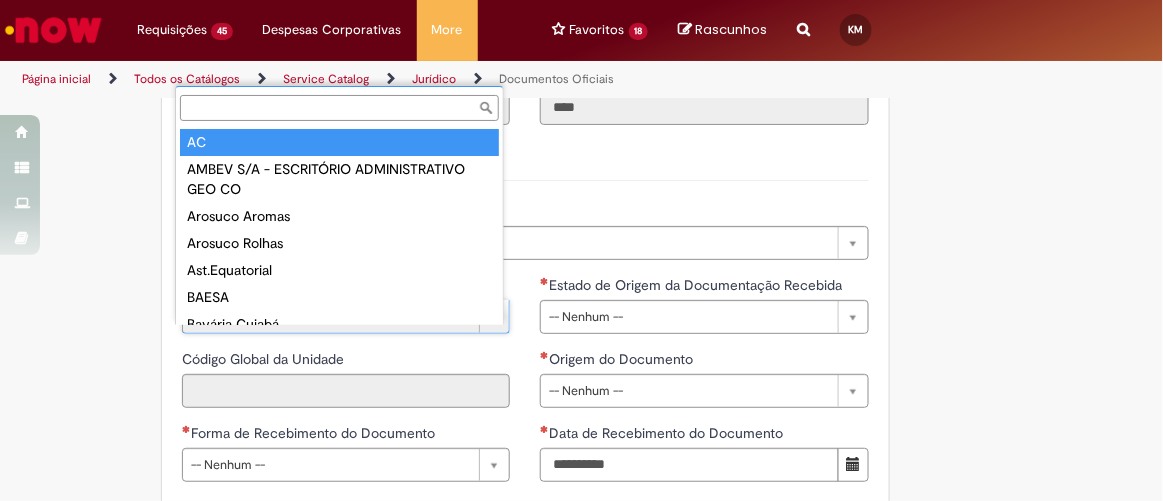 type on "**" 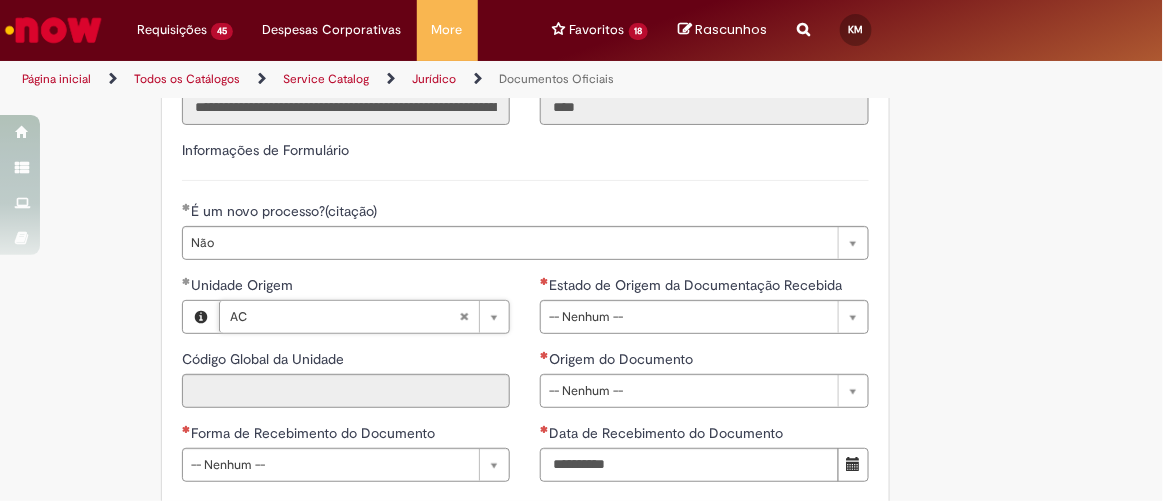 type on "****" 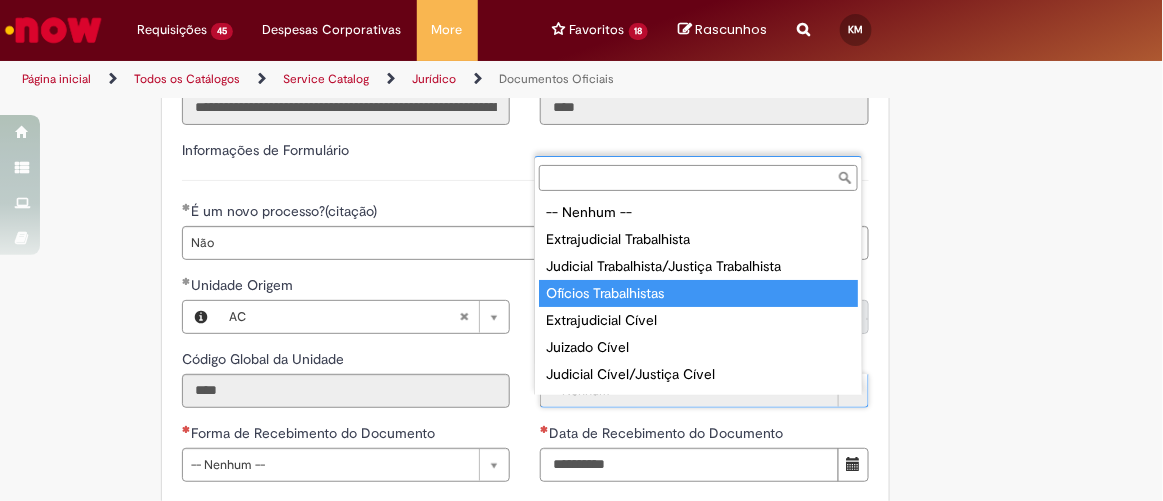 type on "**********" 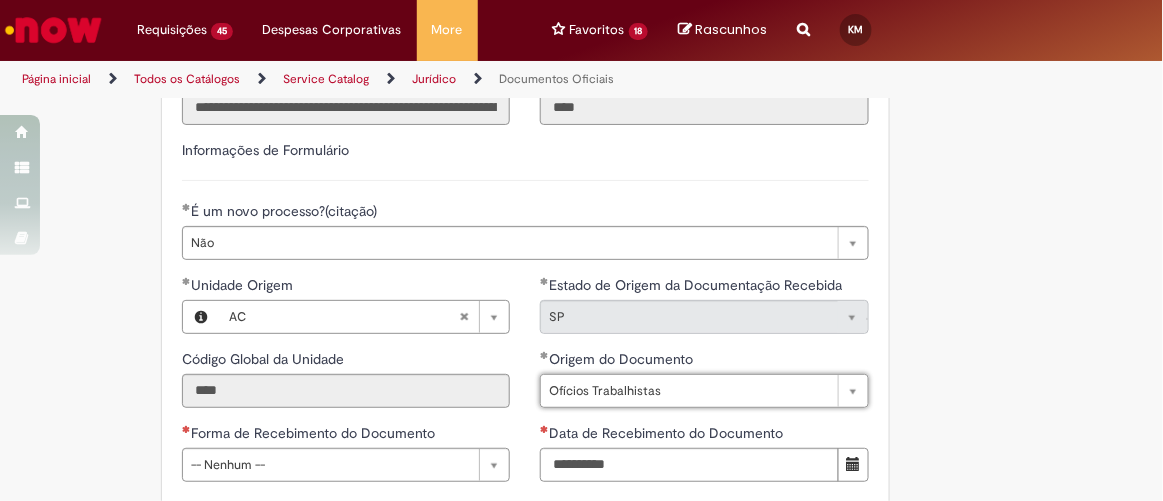 type 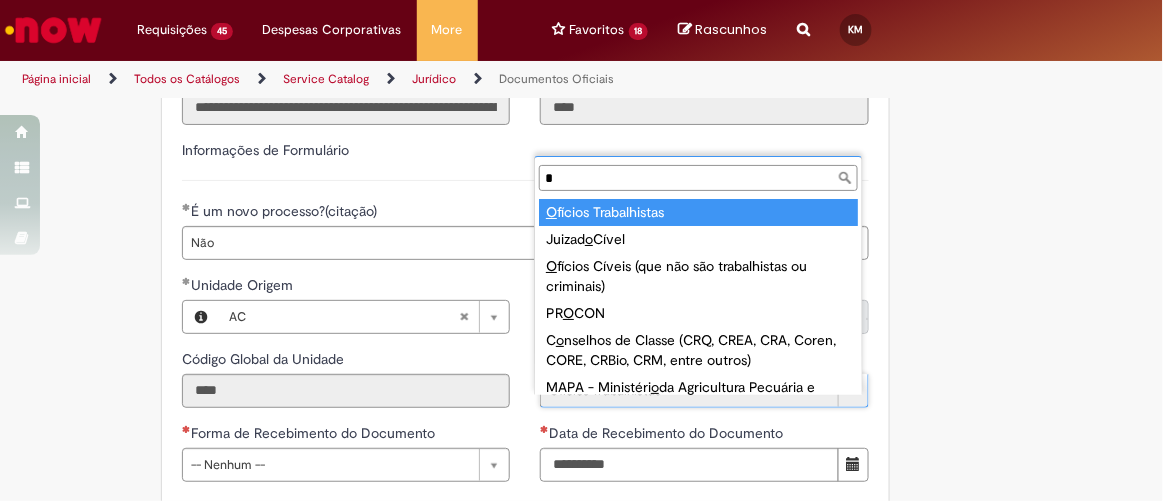 type on "**" 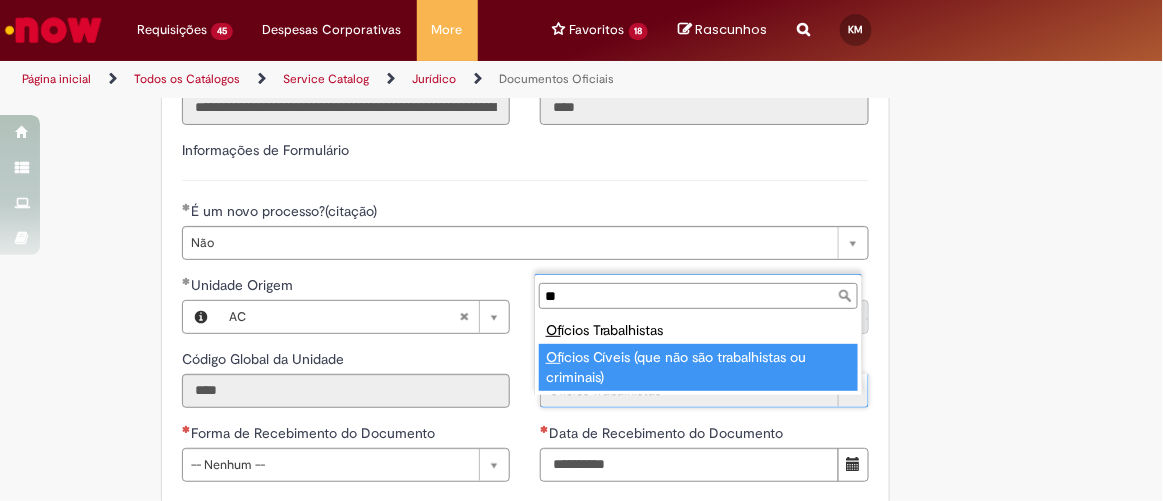 type on "**********" 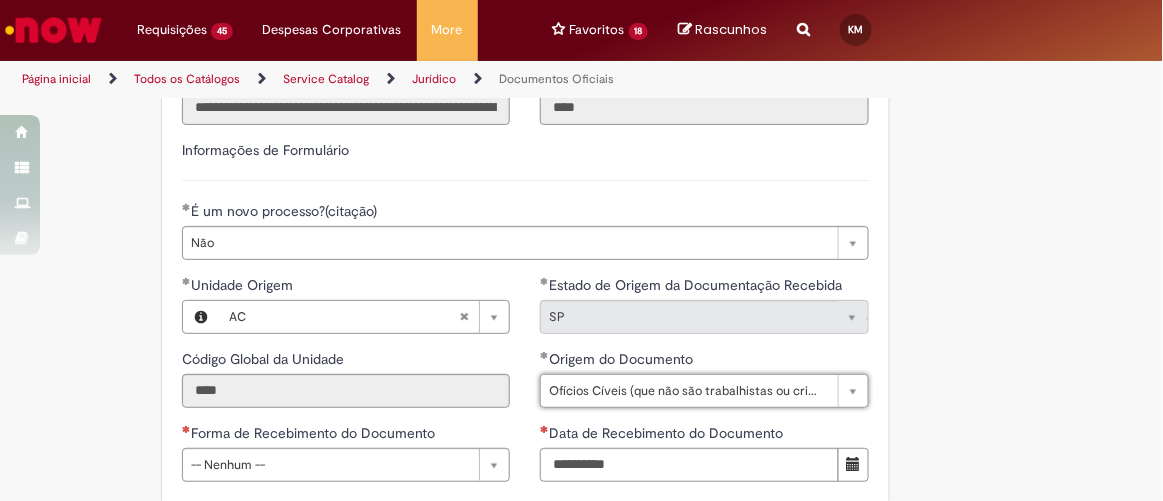 scroll, scrollTop: 0, scrollLeft: 119, axis: horizontal 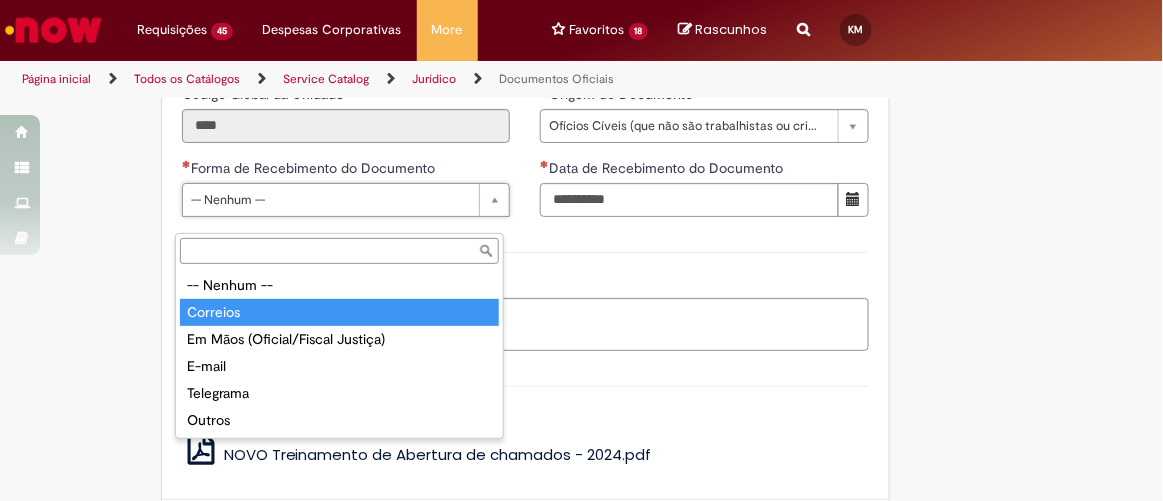 type on "********" 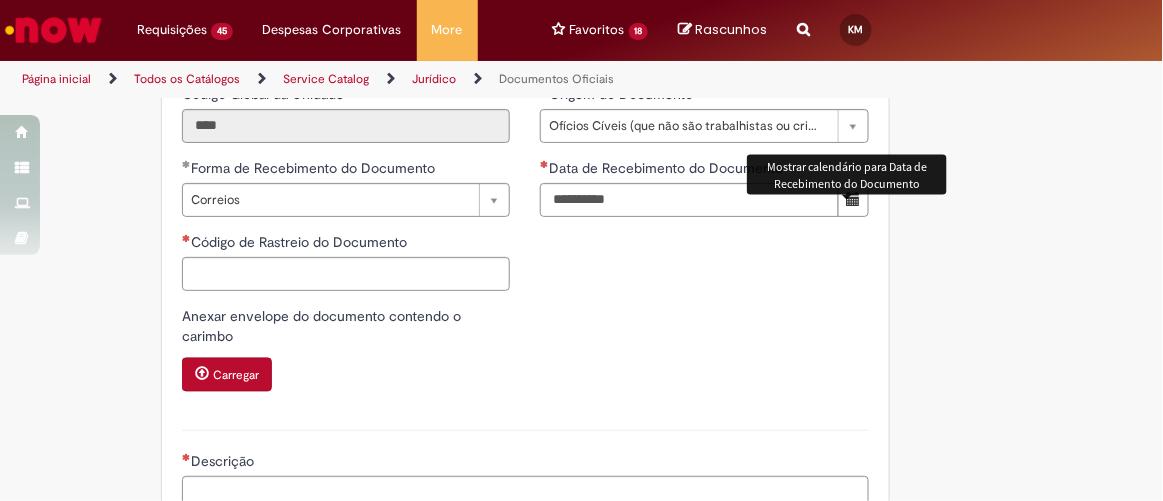 click at bounding box center (853, 199) 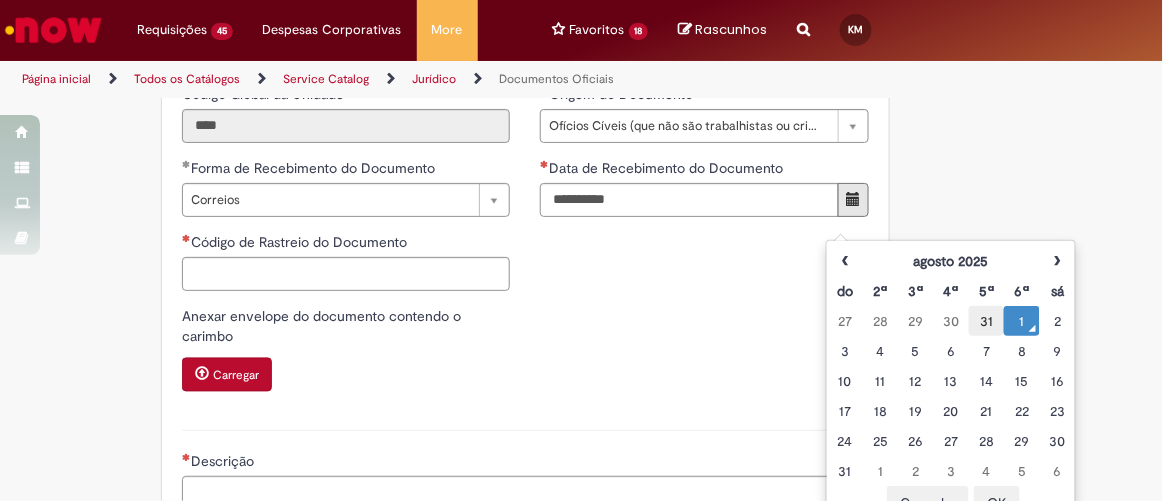 click on "31" at bounding box center (986, 321) 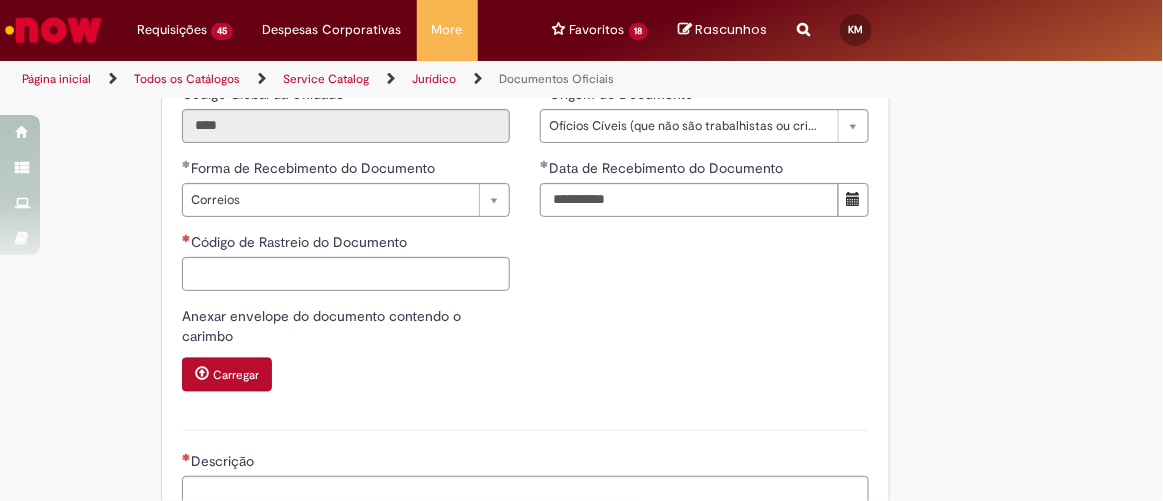 click on "Tire dúvidas com LupiAssist    +GenAI
Oi! Eu sou LupiAssist, uma Inteligência Artificial Generativa em constante aprendizado   Meu conteúdo é monitorado para trazer uma melhor experiência
Dúvidas comuns:
Só mais um instante, estou consultando nossas bases de conhecimento  e escrevendo a melhor resposta pra você!
Title
Lorem ipsum dolor sit amet    Fazer uma nova pergunta
Gerei esta resposta utilizando IA Generativa em conjunto com os nossos padrões. Em caso de divergência, os documentos oficiais prevalecerão.
Saiba mais em:
Ou ligue para:
E aí, te ajudei?
Sim, obrigado!" at bounding box center [581, 77] 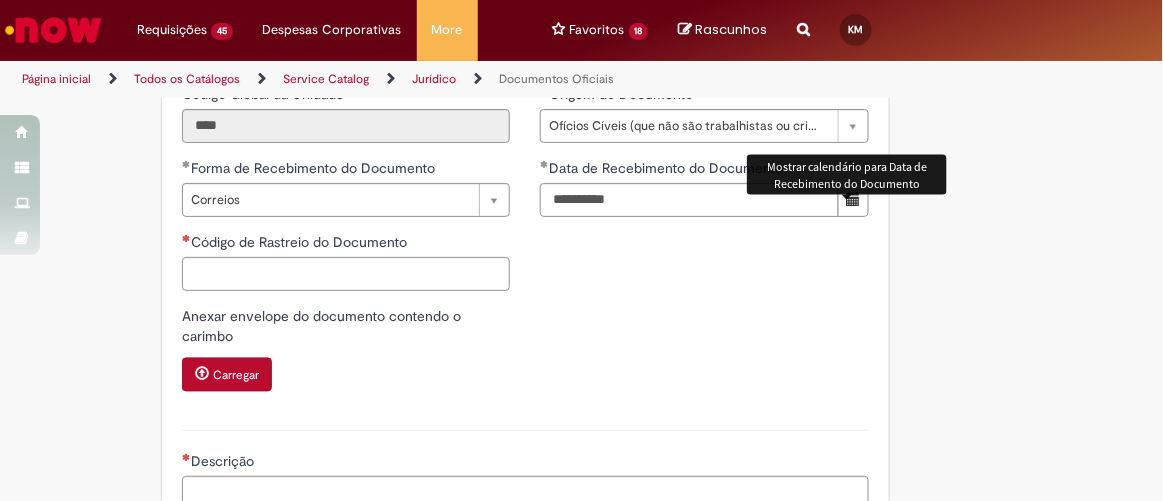 click at bounding box center (853, 200) 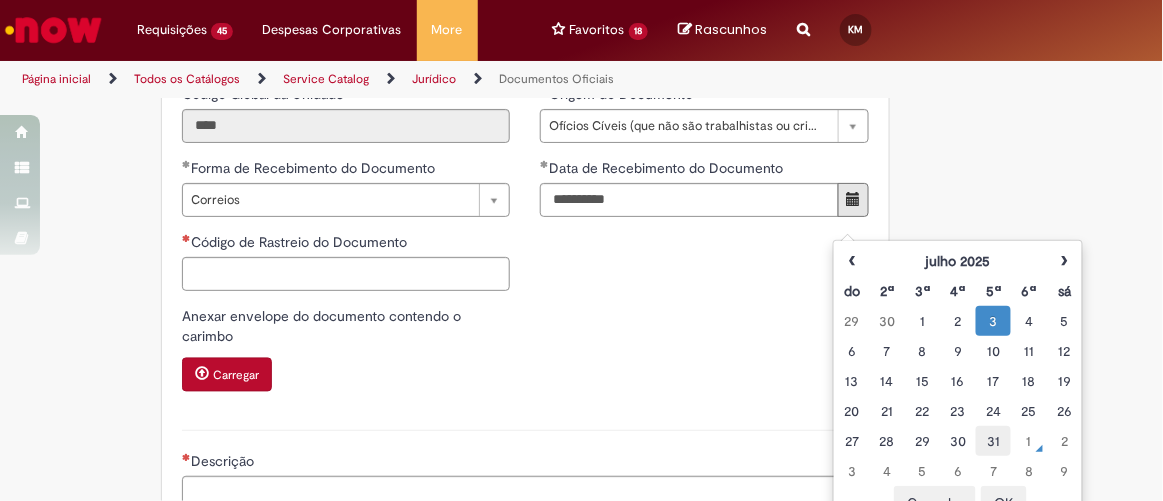 click on "31" at bounding box center (993, 441) 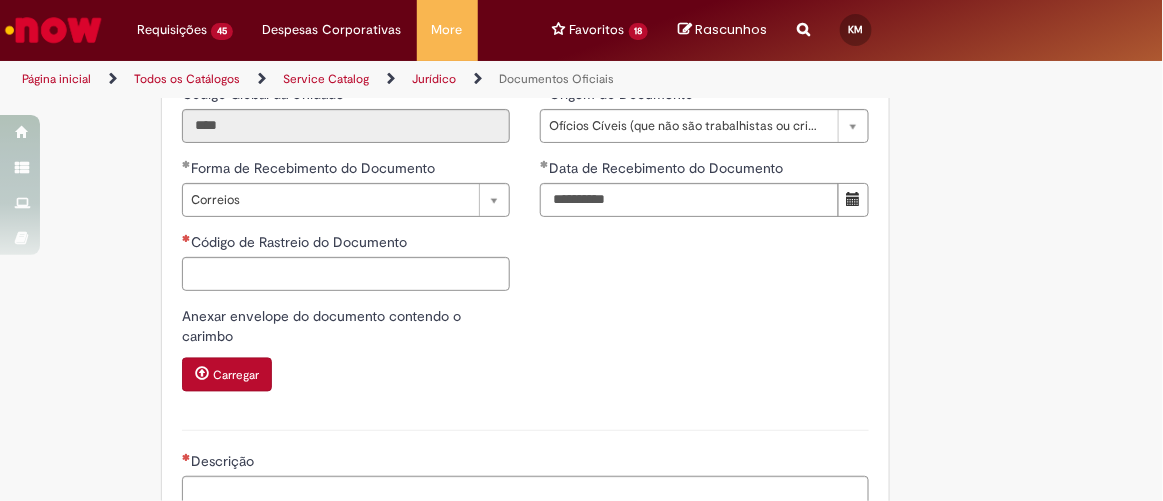 click on "**********" at bounding box center [525, 210] 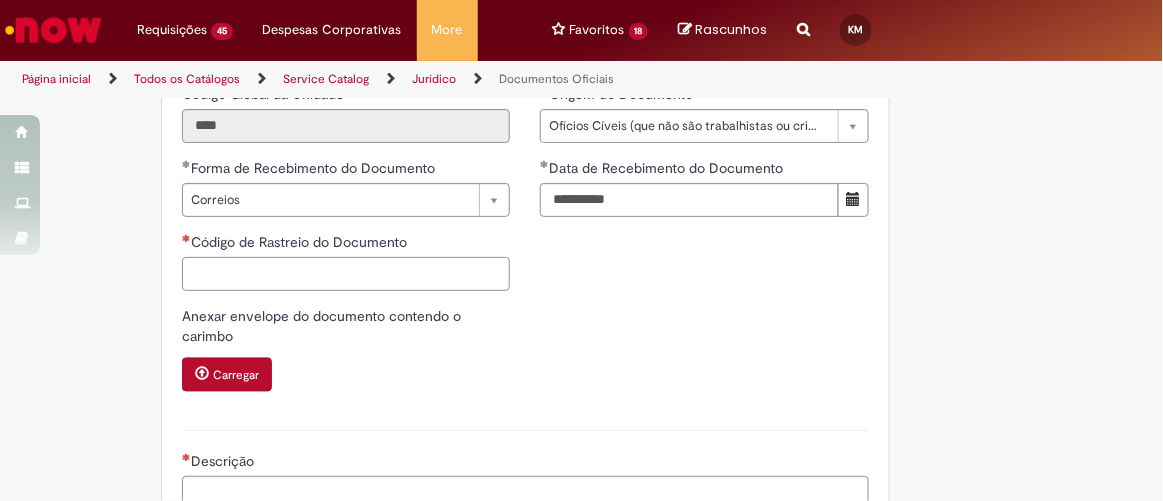 click on "Código de Rastreio do Documento" at bounding box center (346, 274) 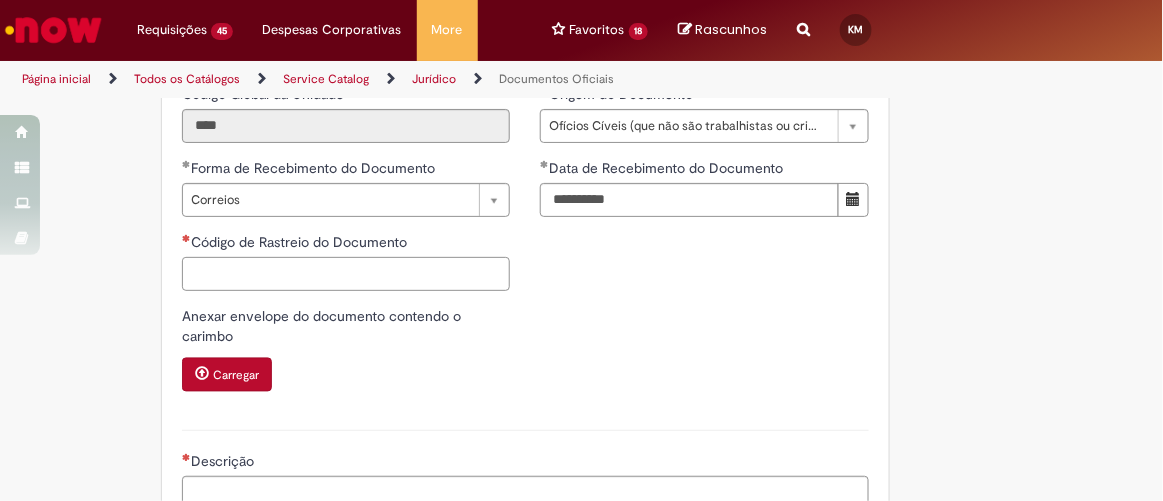 click on "Código de Rastreio do Documento" at bounding box center [346, 274] 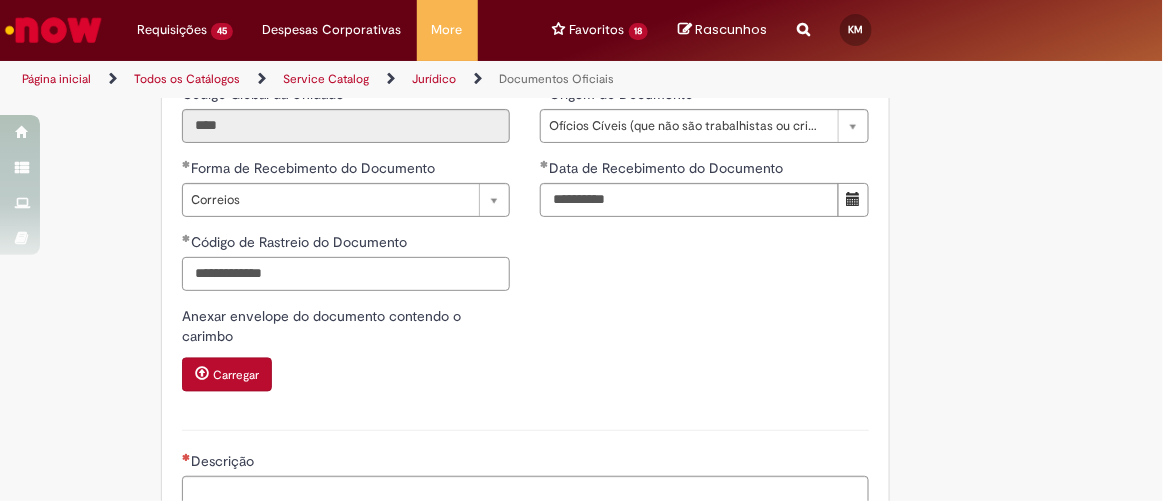 type on "**********" 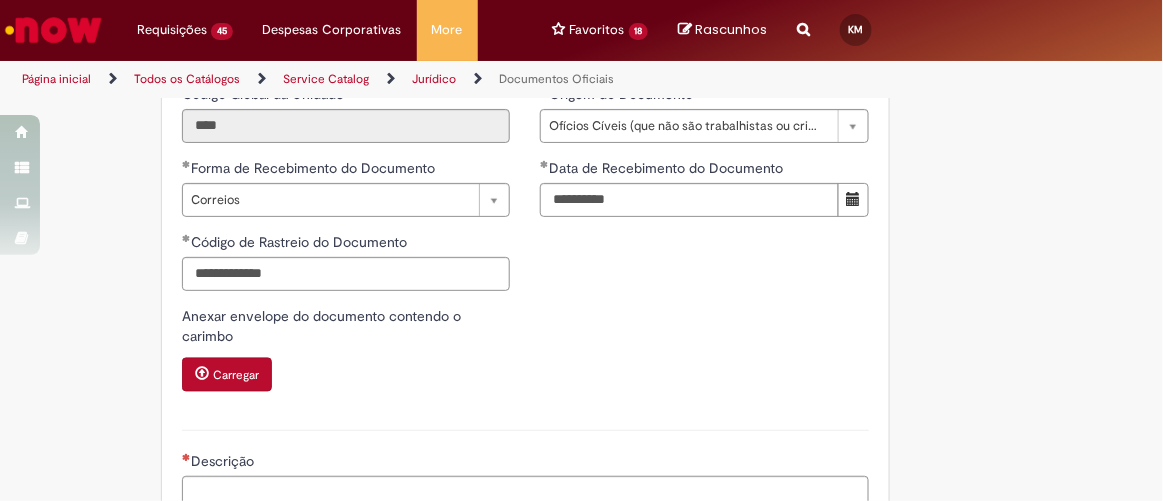 click on "**********" at bounding box center (525, 210) 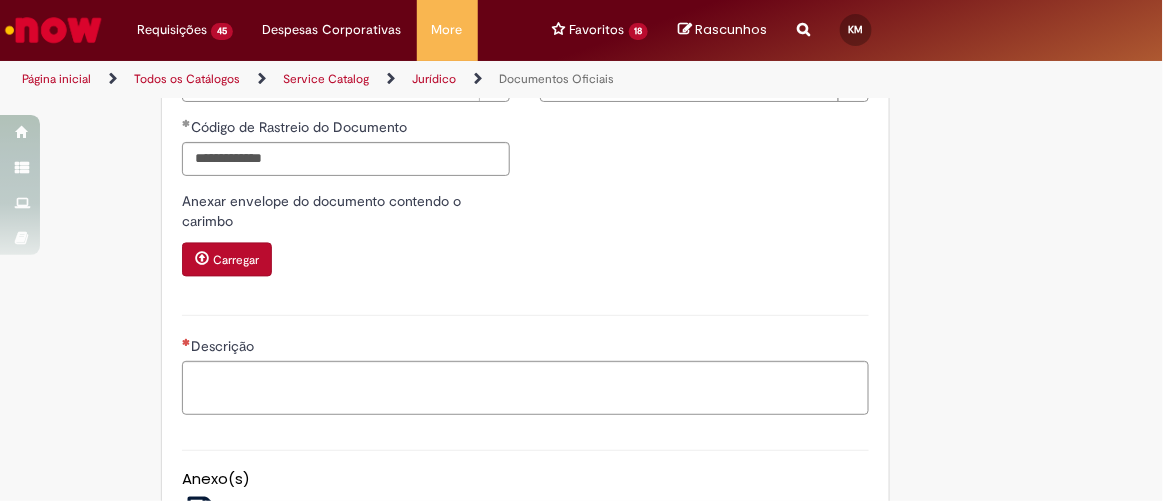 scroll, scrollTop: 955, scrollLeft: 0, axis: vertical 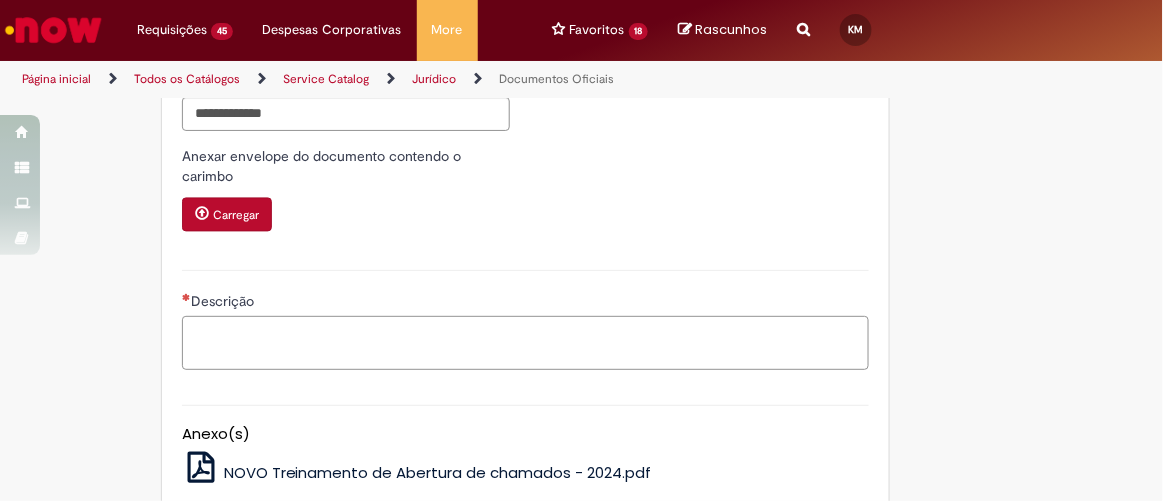 click on "Descrição" at bounding box center (525, 342) 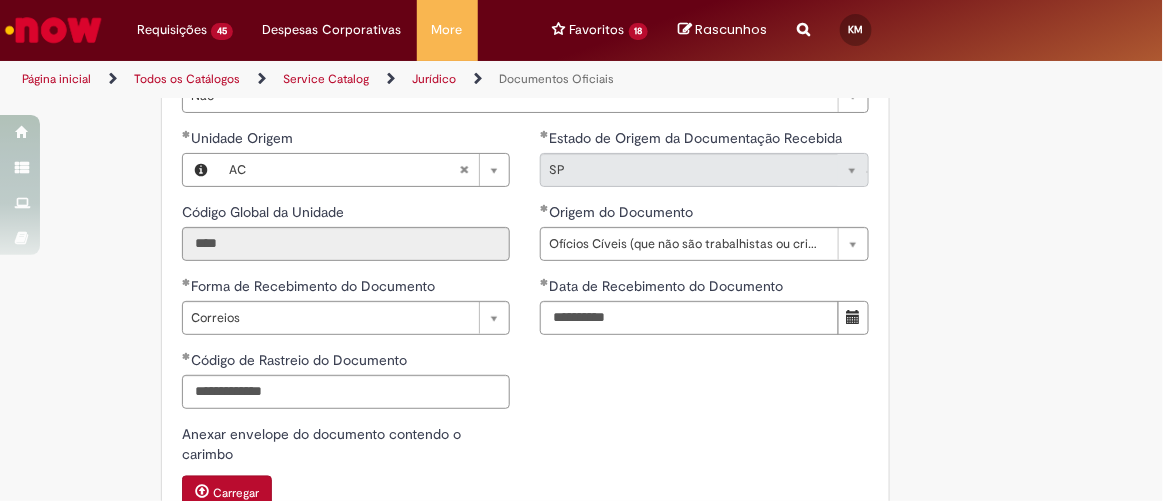 scroll, scrollTop: 700, scrollLeft: 0, axis: vertical 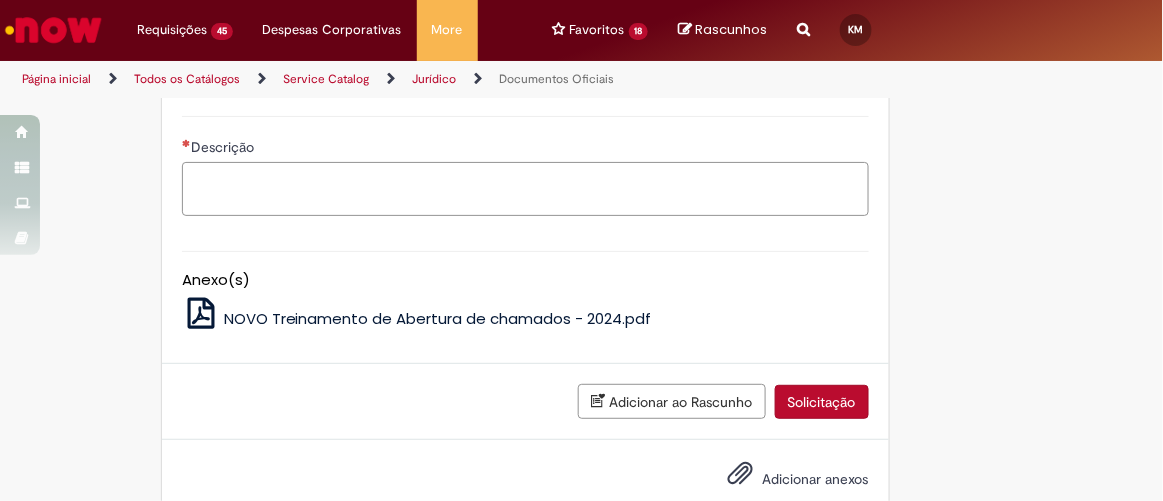 click on "Descrição" at bounding box center (525, 188) 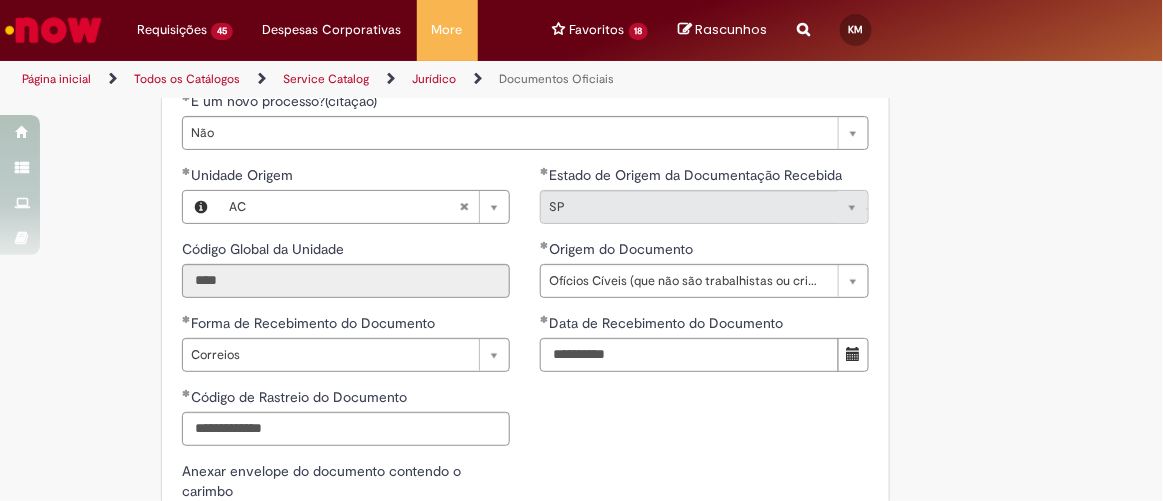 scroll, scrollTop: 701, scrollLeft: 0, axis: vertical 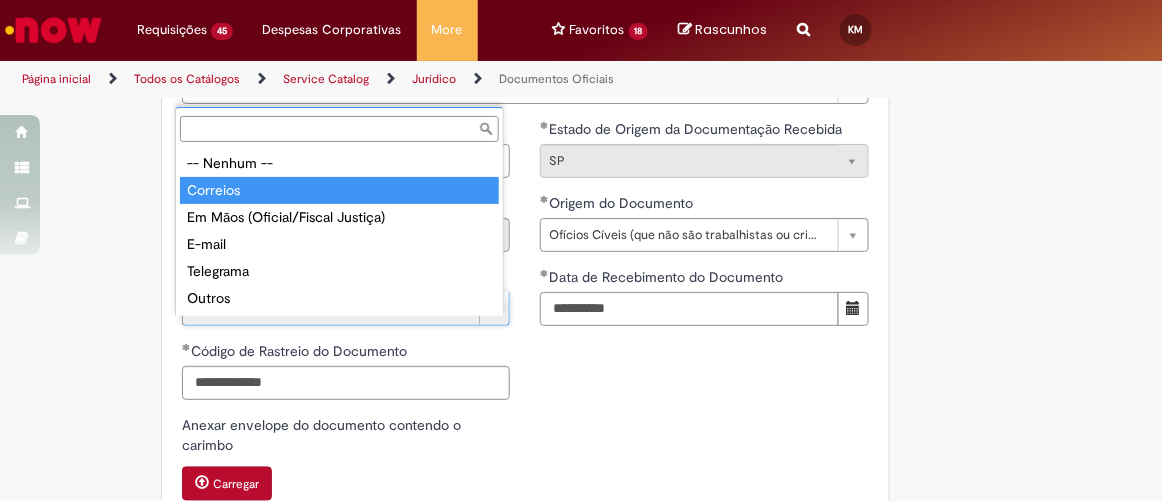 type on "********" 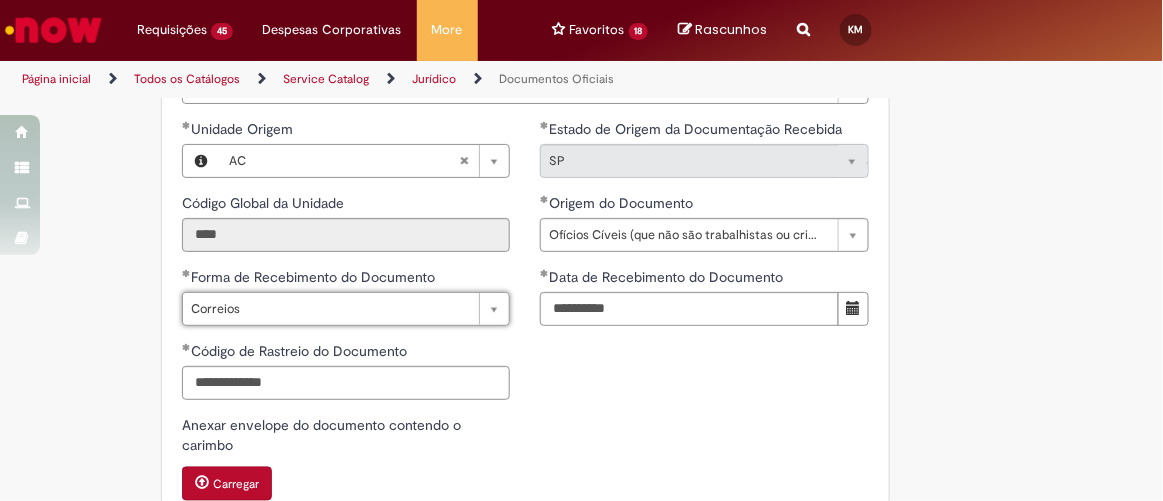 scroll, scrollTop: 0, scrollLeft: 52, axis: horizontal 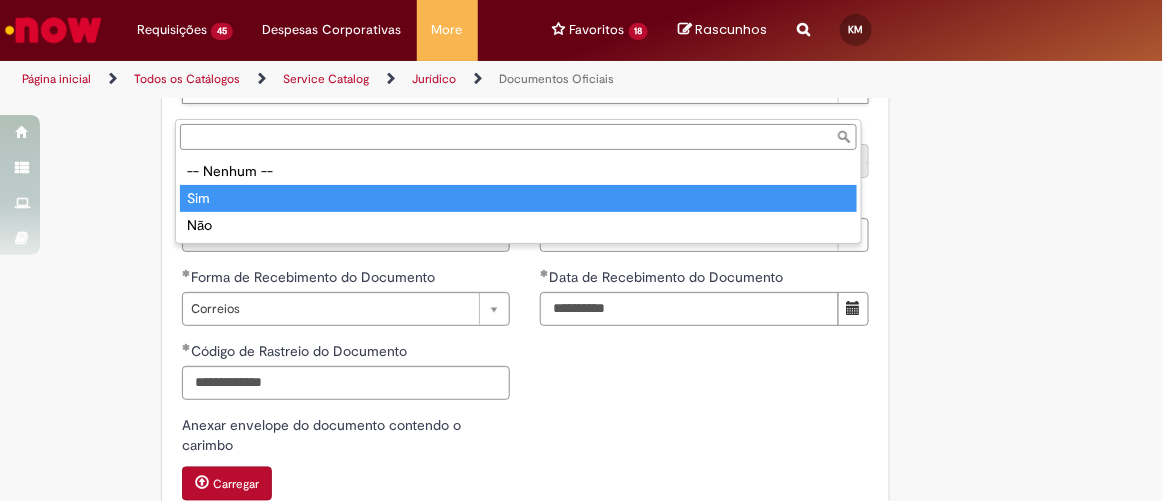 type on "***" 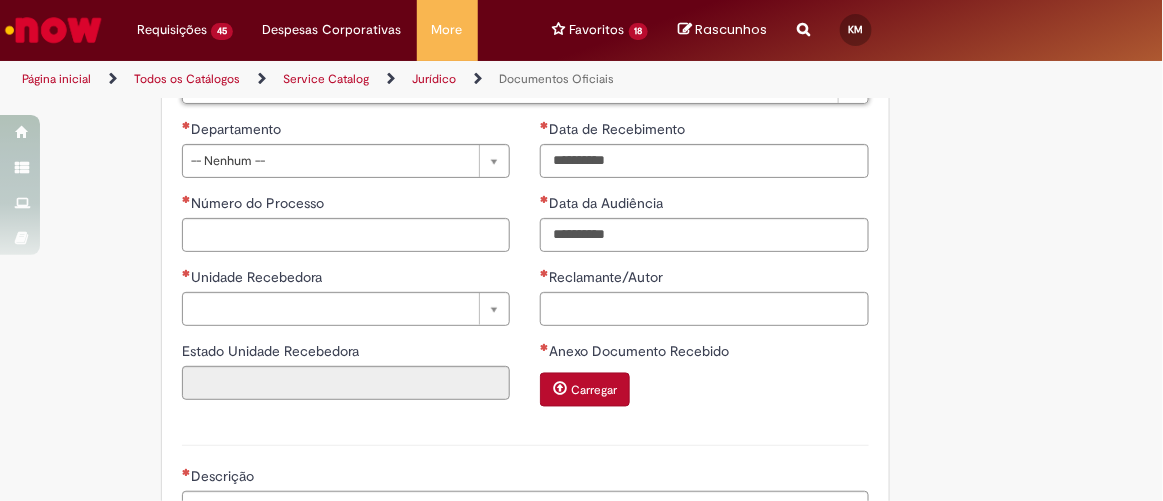 scroll, scrollTop: 492, scrollLeft: 0, axis: vertical 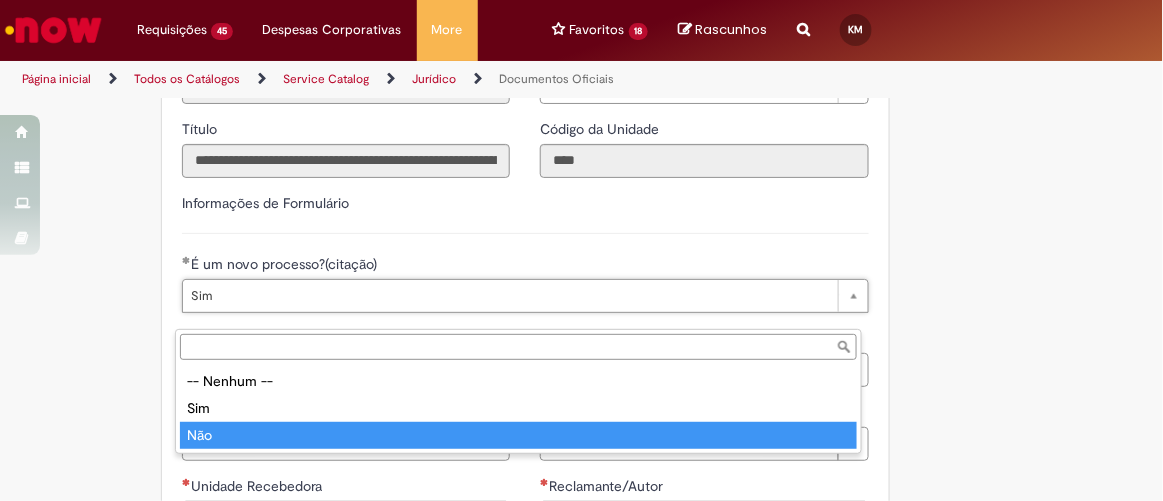 type on "***" 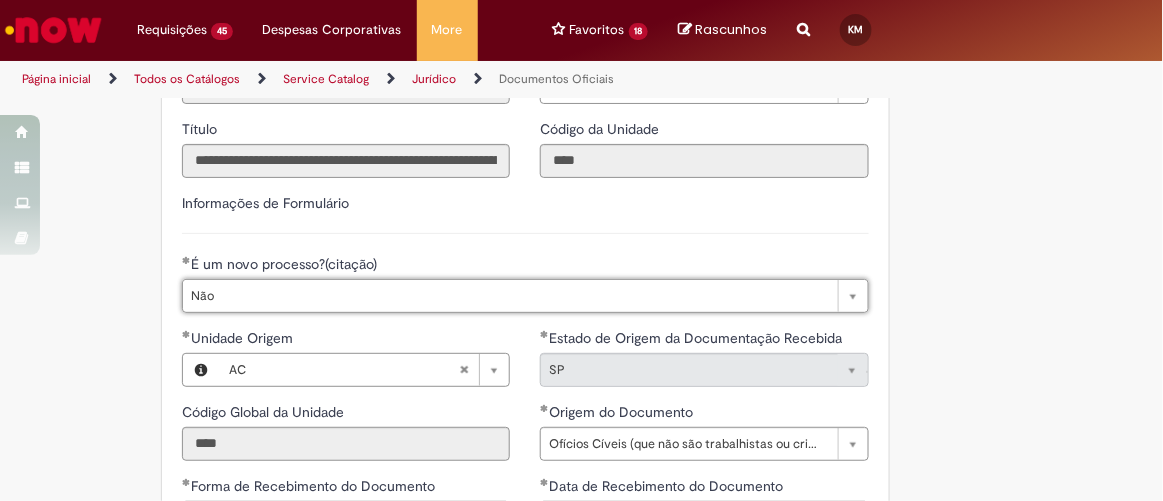 scroll, scrollTop: 0, scrollLeft: 21, axis: horizontal 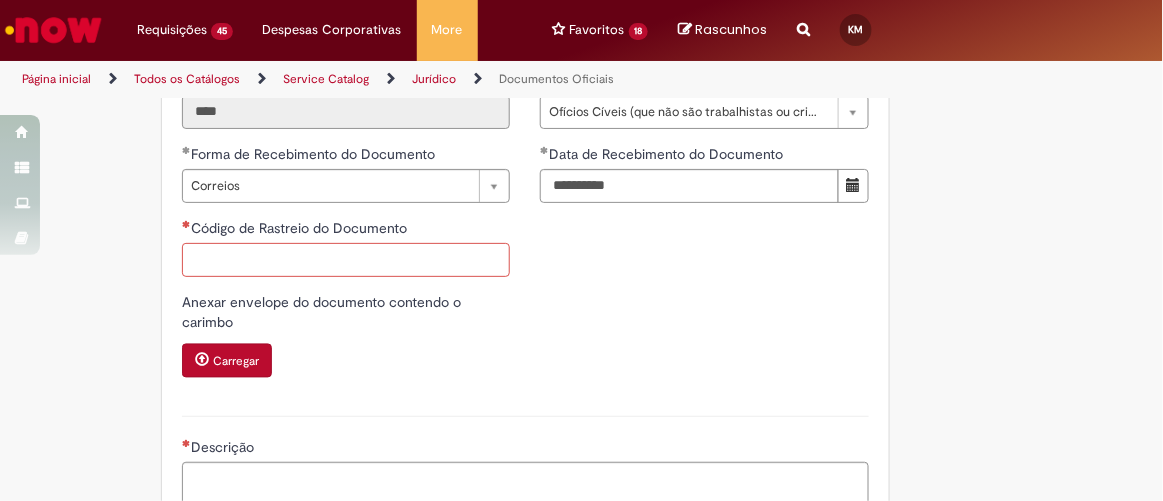 click on "Código de Rastreio do Documento" at bounding box center (346, 260) 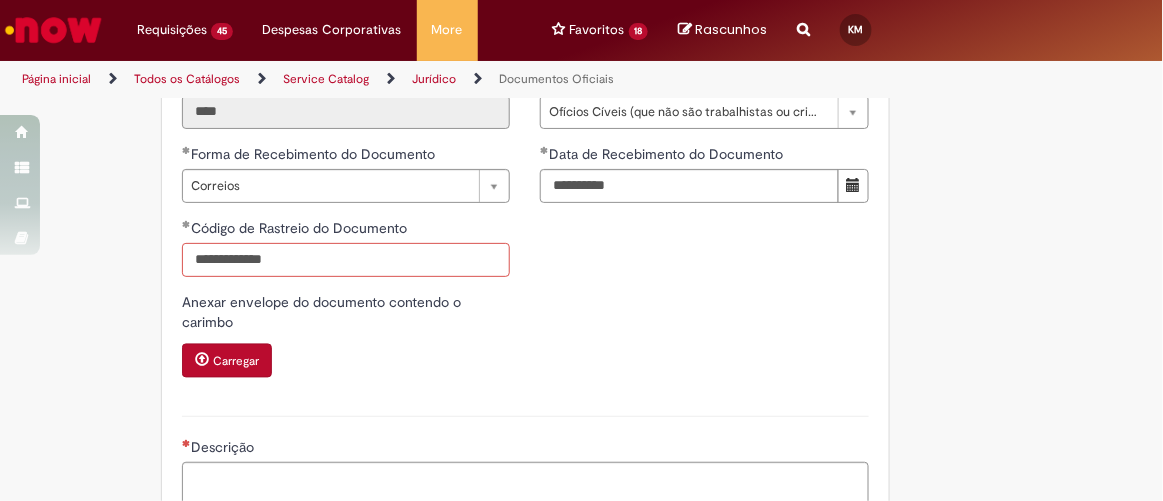 type on "**********" 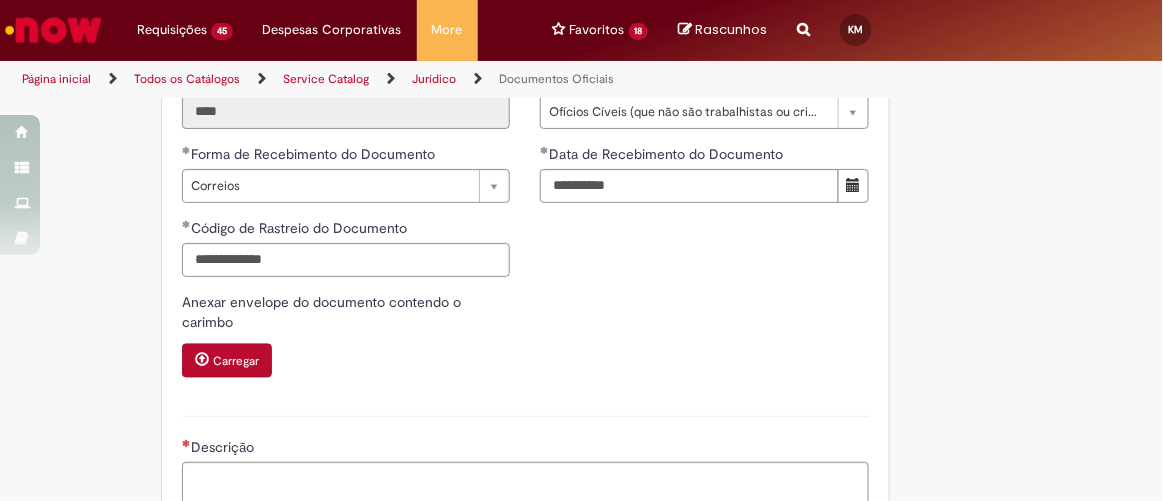 click on "**********" at bounding box center [525, 196] 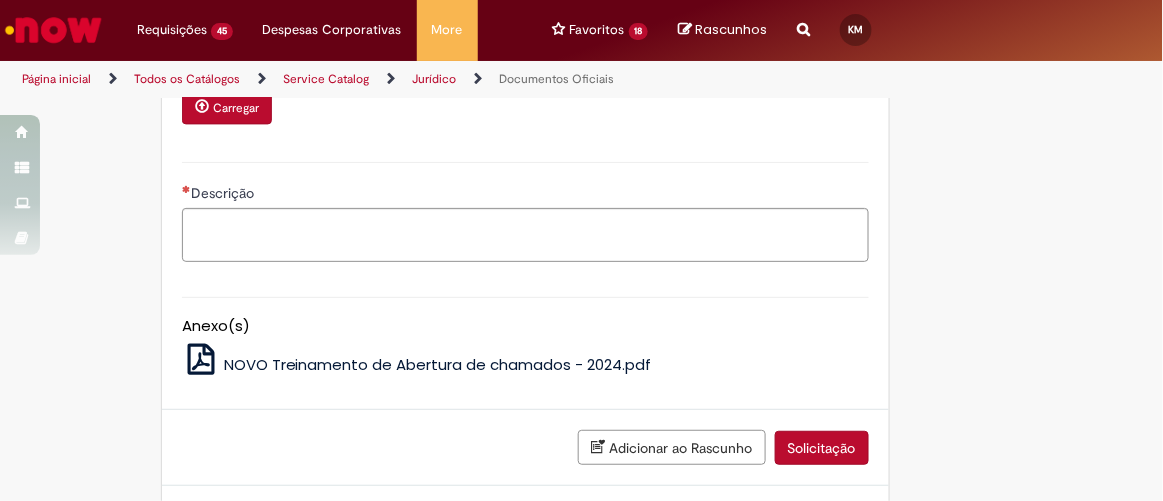 scroll, scrollTop: 1080, scrollLeft: 0, axis: vertical 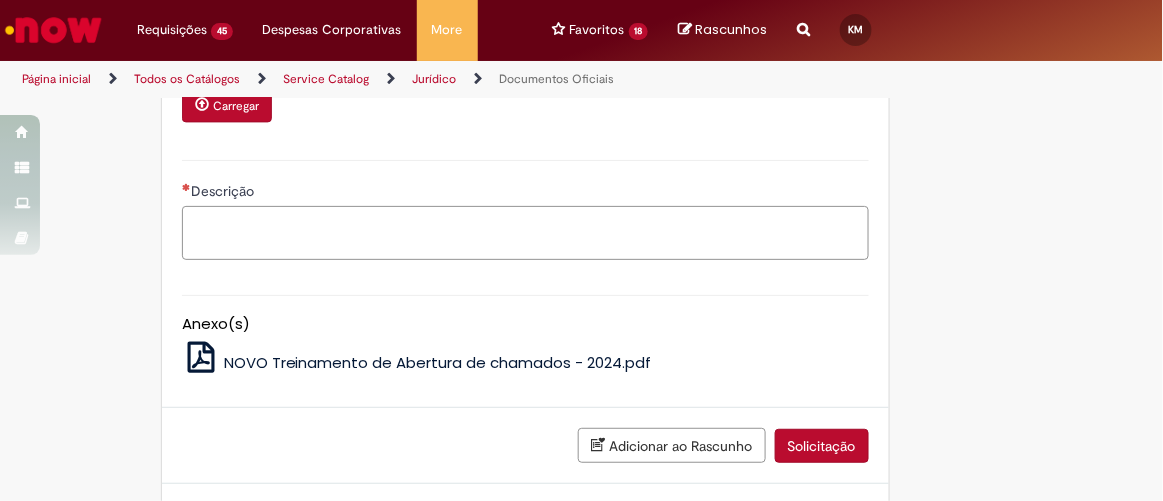 click on "Descrição" at bounding box center [525, 232] 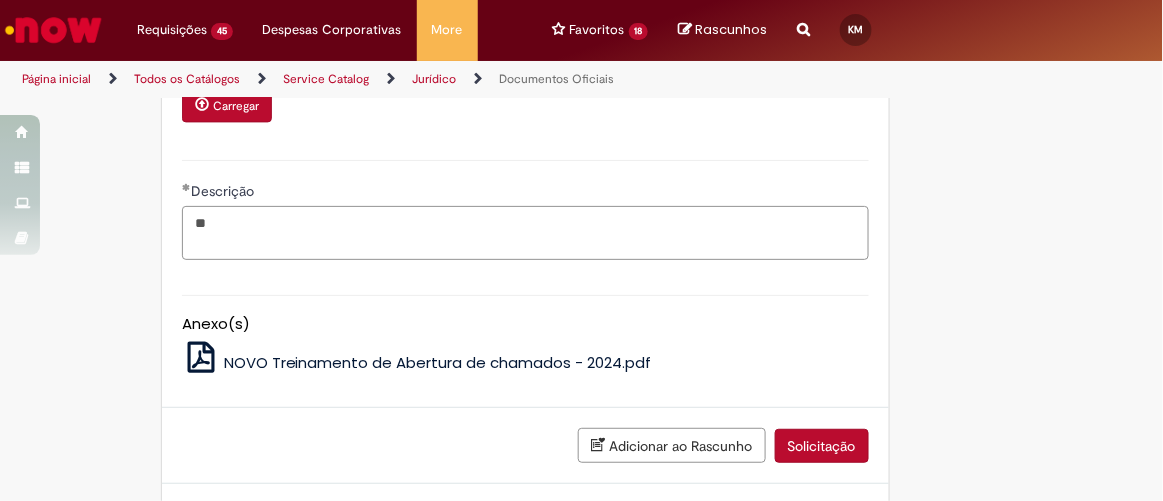 type on "*" 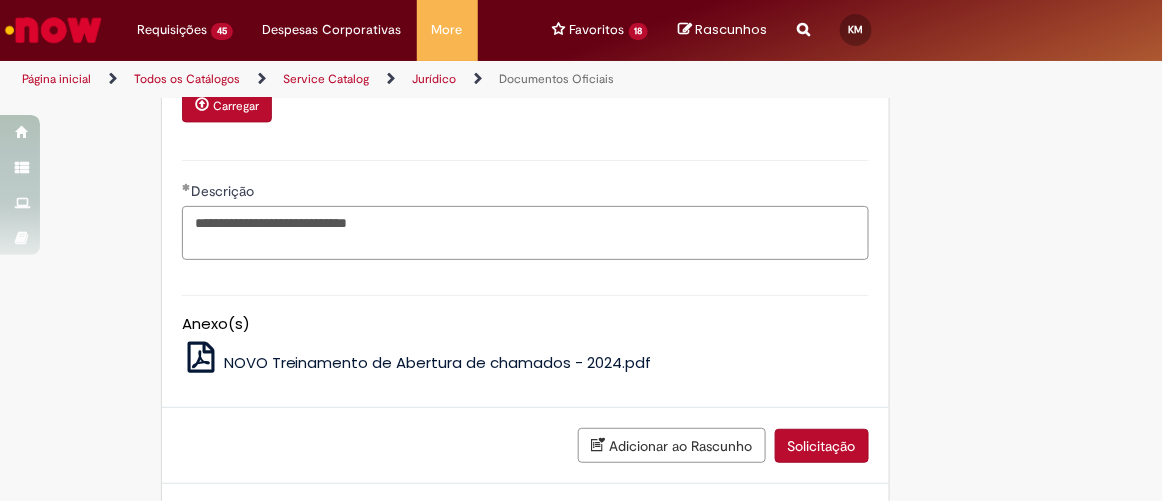 click on "**********" at bounding box center (525, 232) 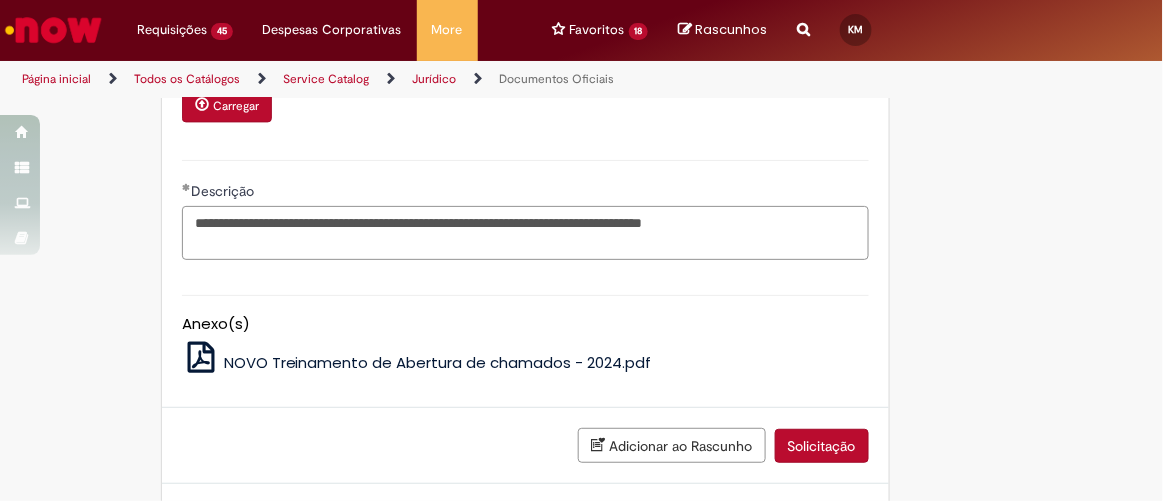 type on "**********" 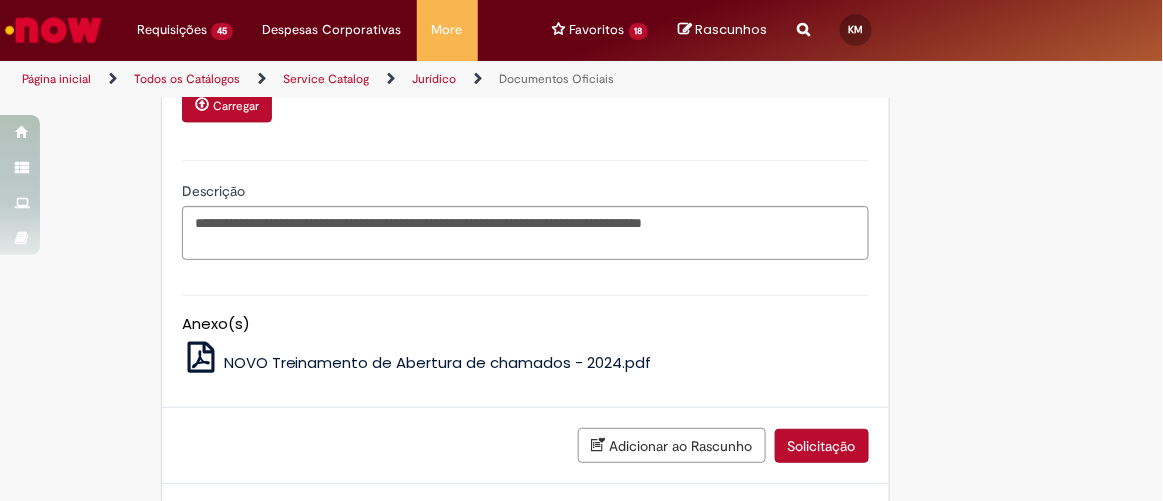 scroll, scrollTop: 1189, scrollLeft: 0, axis: vertical 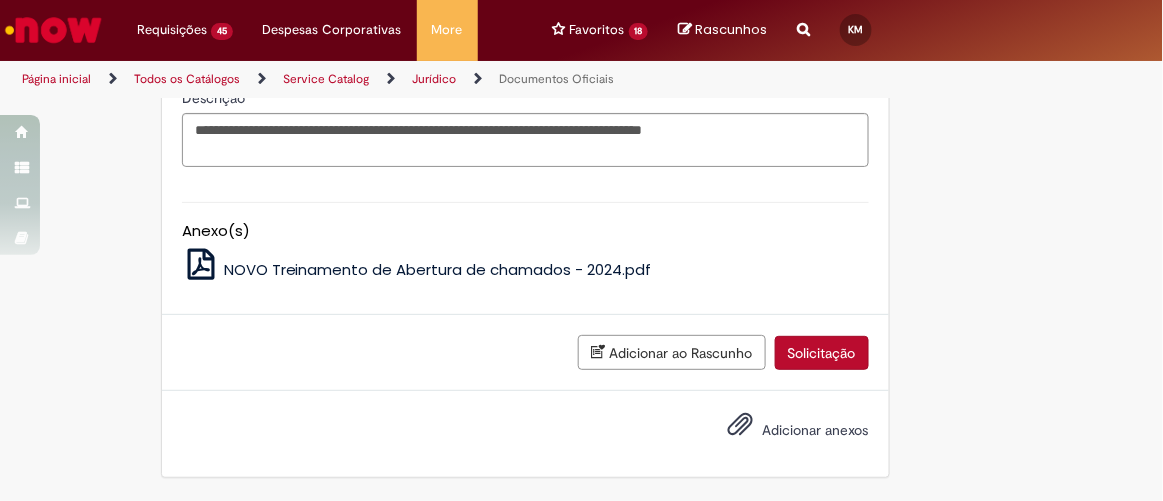 click on "Adicionar anexos" at bounding box center (816, 430) 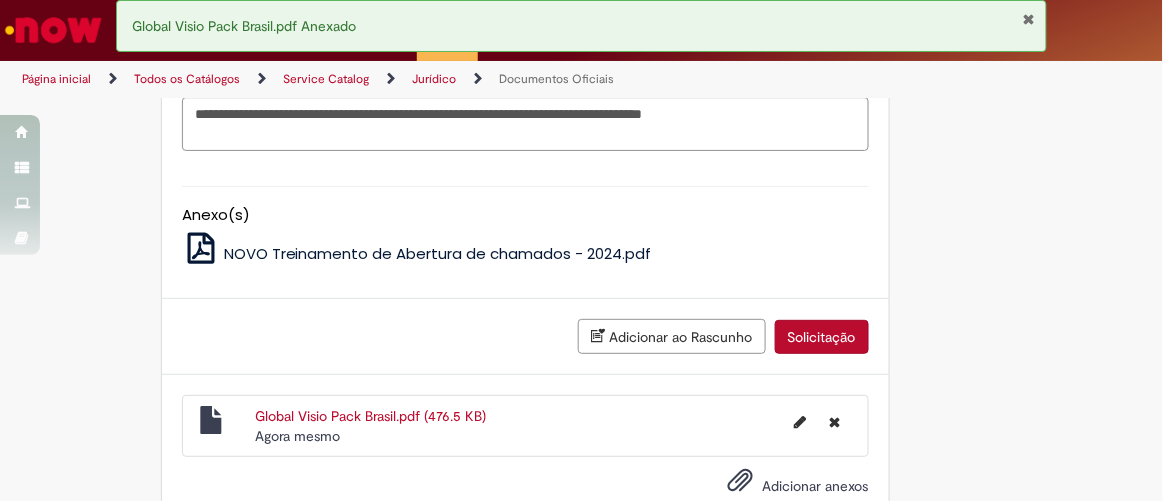 click on "Solicitação" at bounding box center [822, 337] 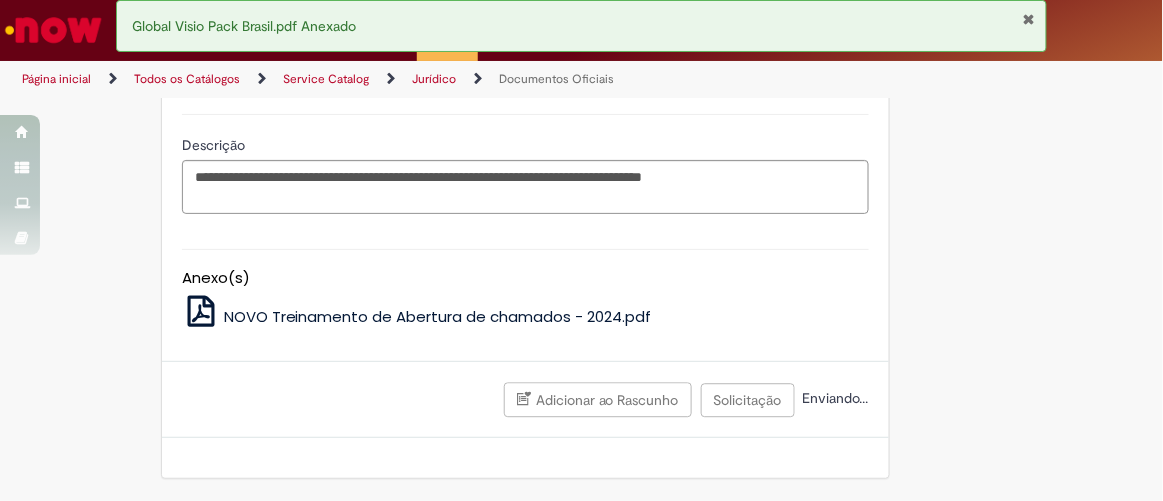 scroll, scrollTop: 1143, scrollLeft: 0, axis: vertical 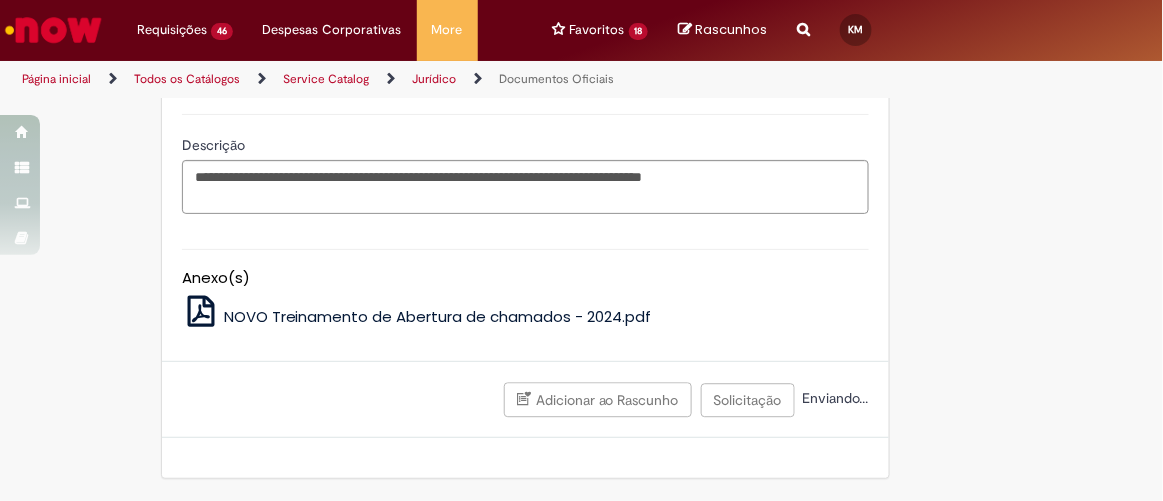 click on "**********" at bounding box center (582, -263) 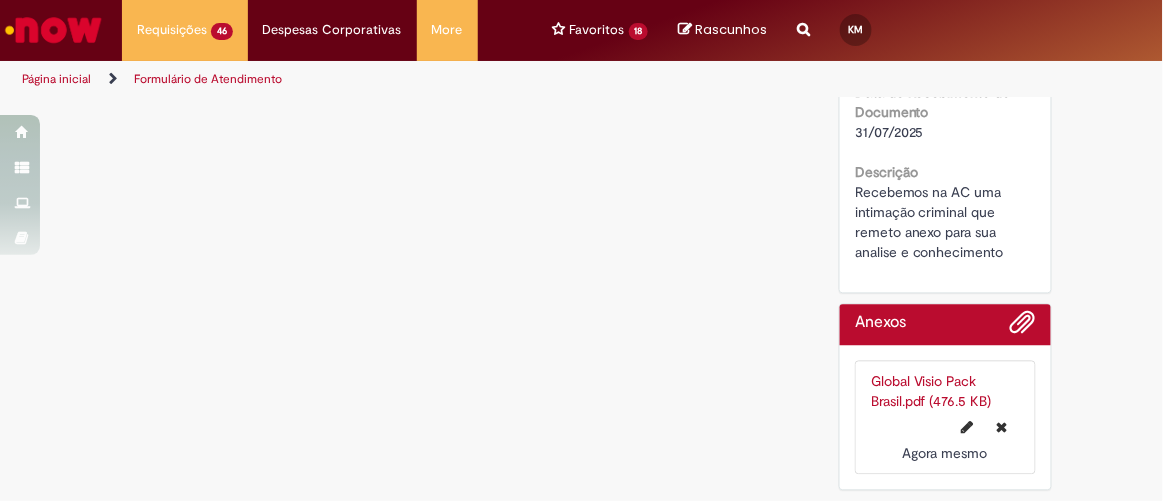 scroll, scrollTop: 0, scrollLeft: 0, axis: both 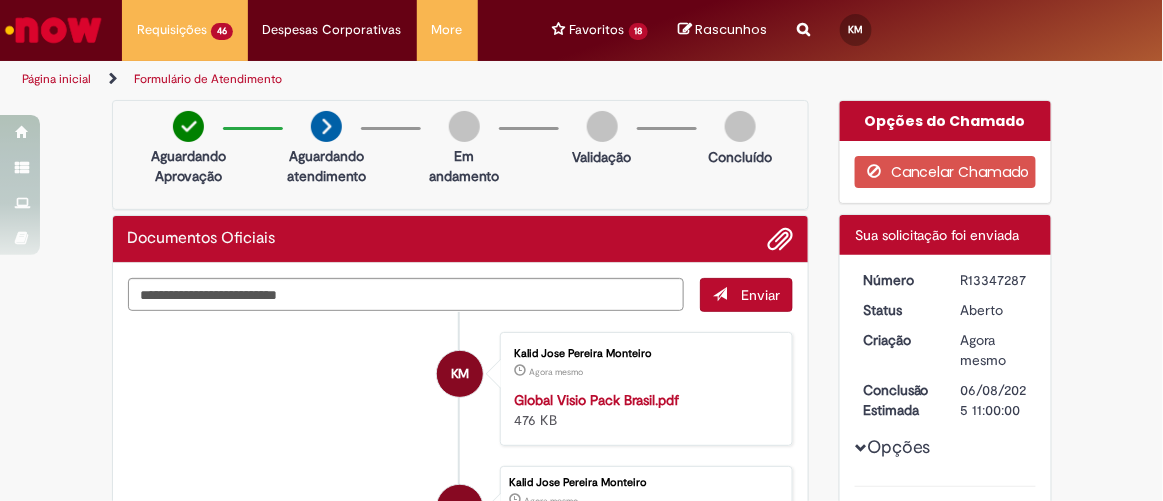 drag, startPoint x: 1033, startPoint y: 271, endPoint x: 955, endPoint y: 282, distance: 78.77182 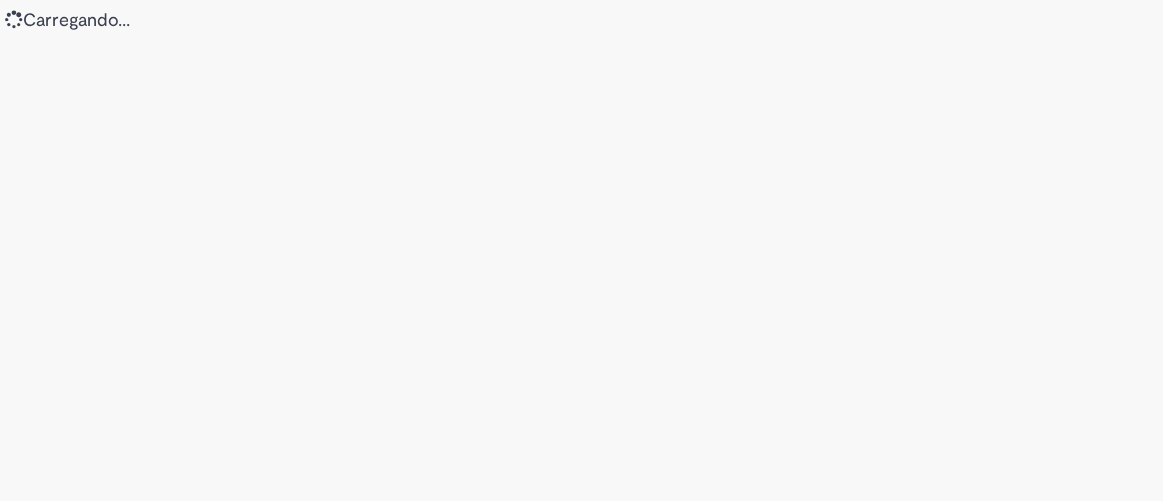 scroll, scrollTop: 0, scrollLeft: 0, axis: both 